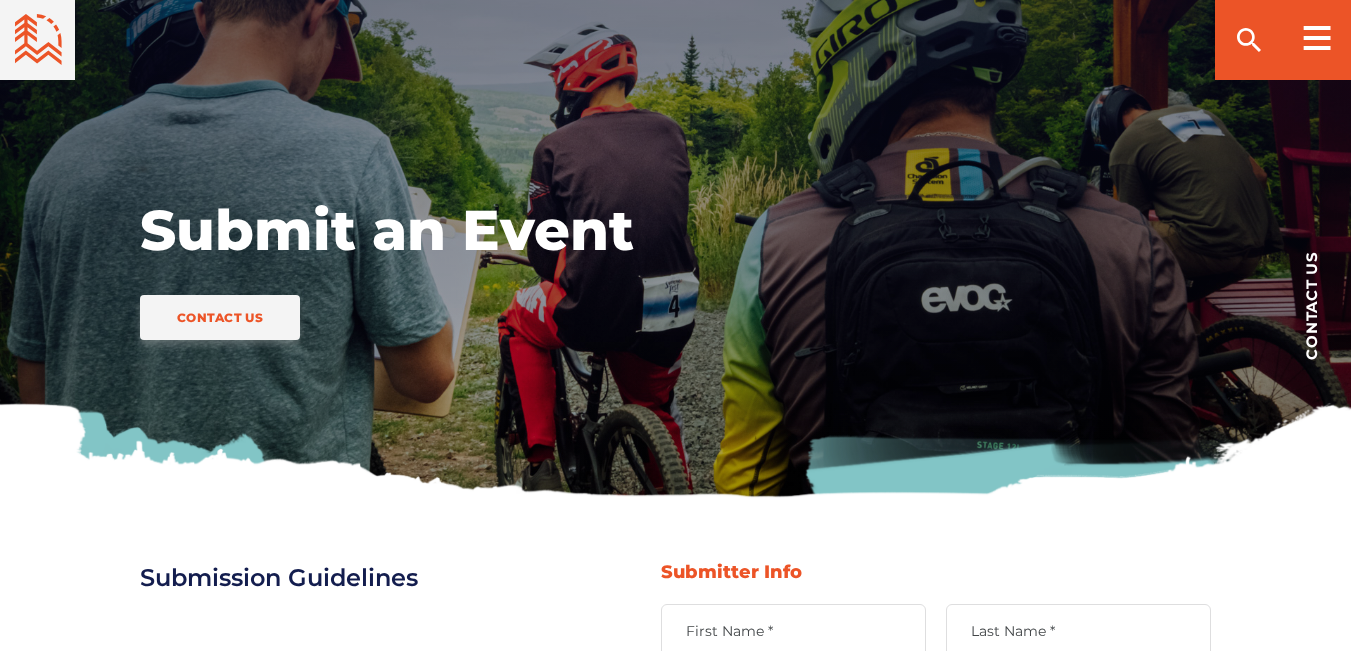 scroll, scrollTop: 600, scrollLeft: 0, axis: vertical 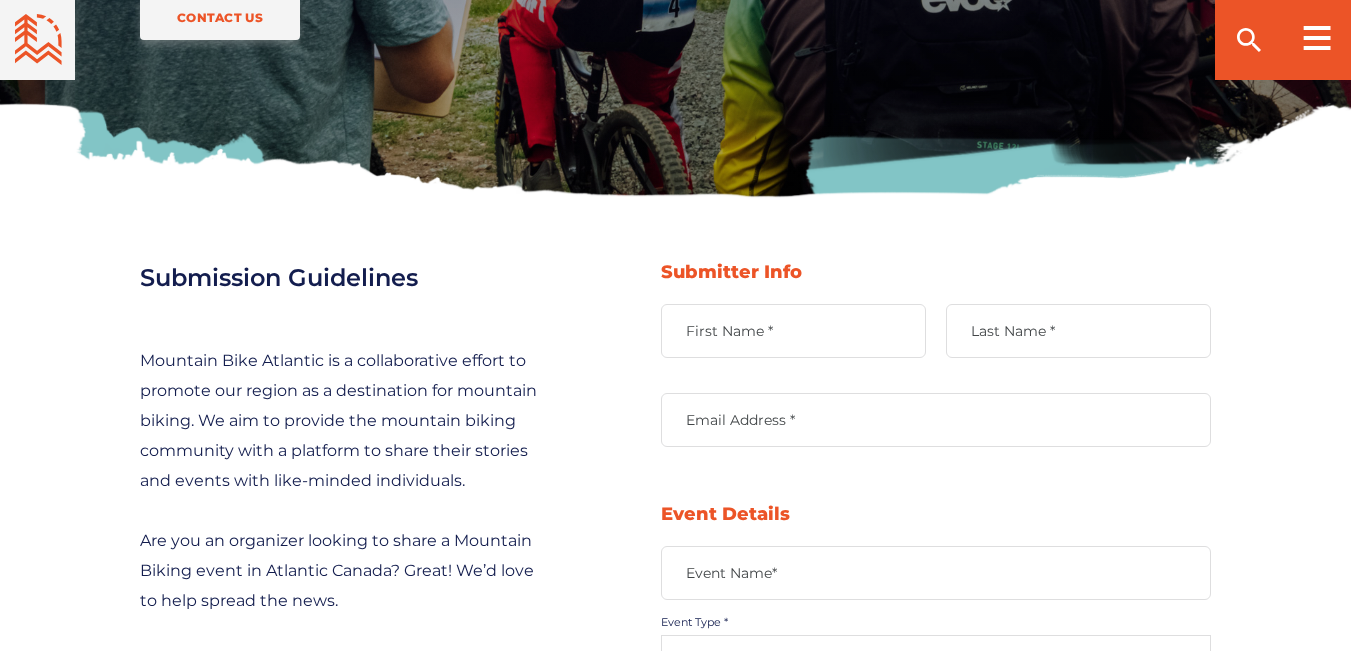 click on "First Name *" at bounding box center (793, 331) 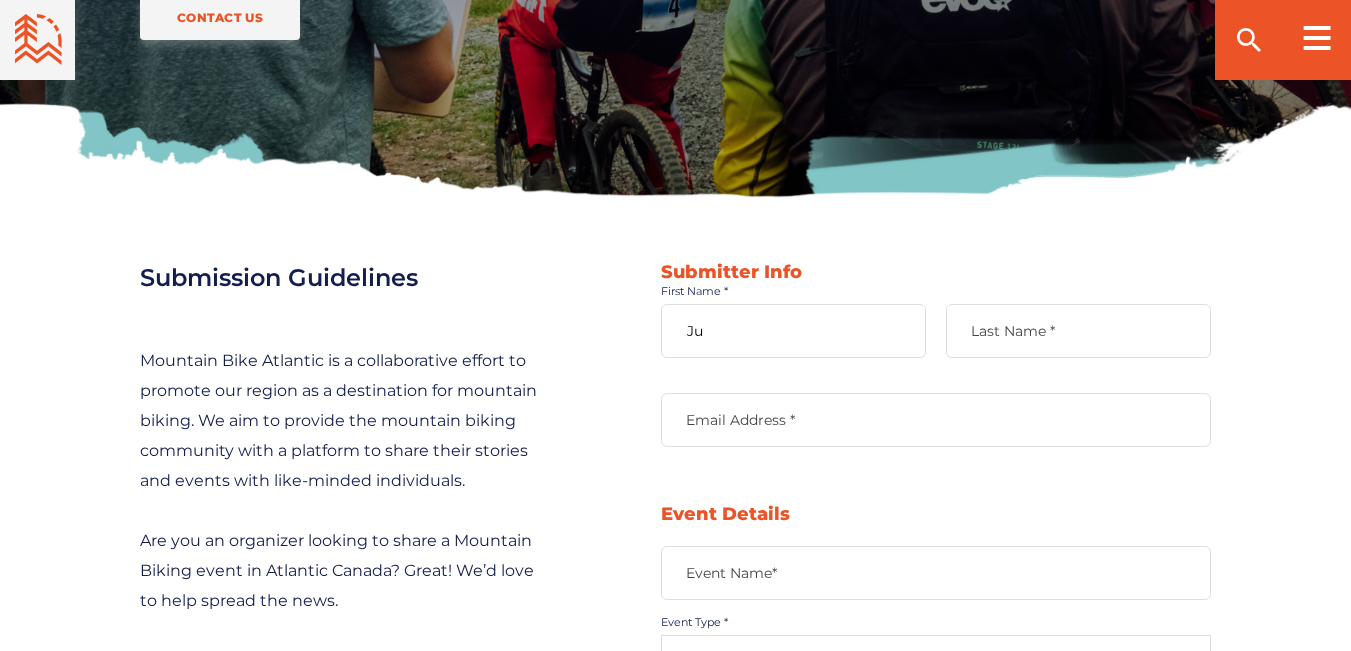 type on "[NAME]" 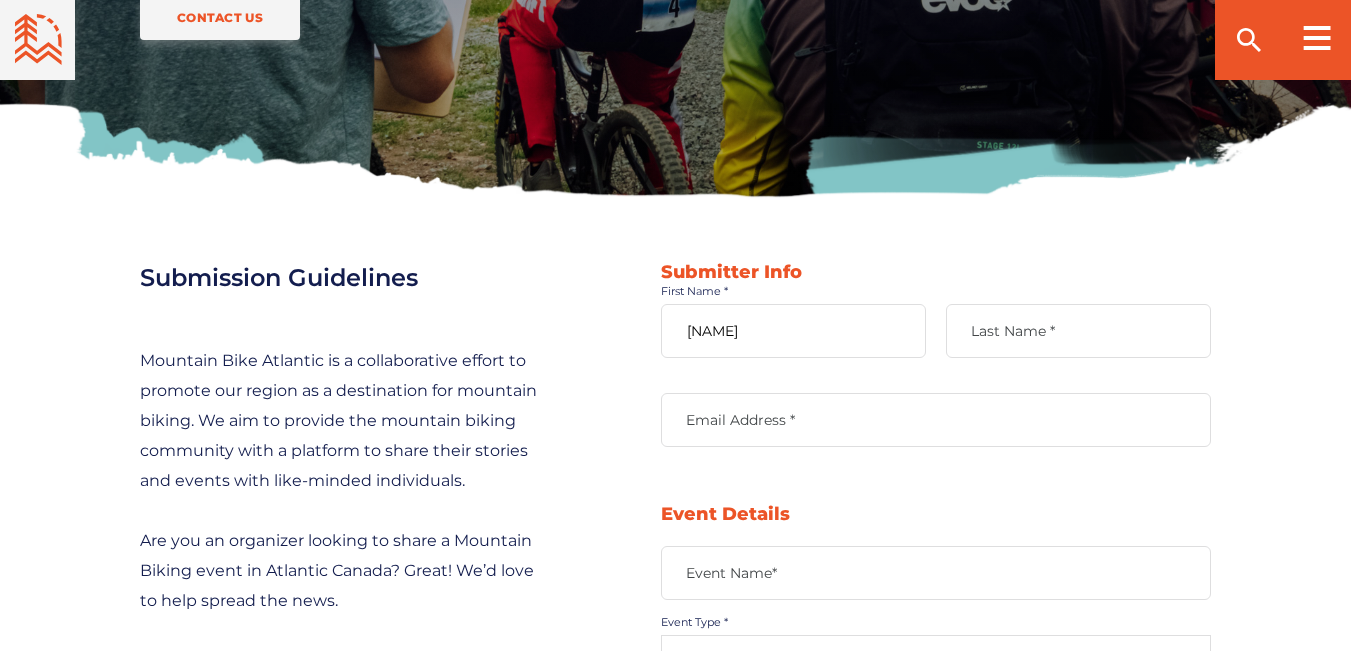 type on "[NAME]" 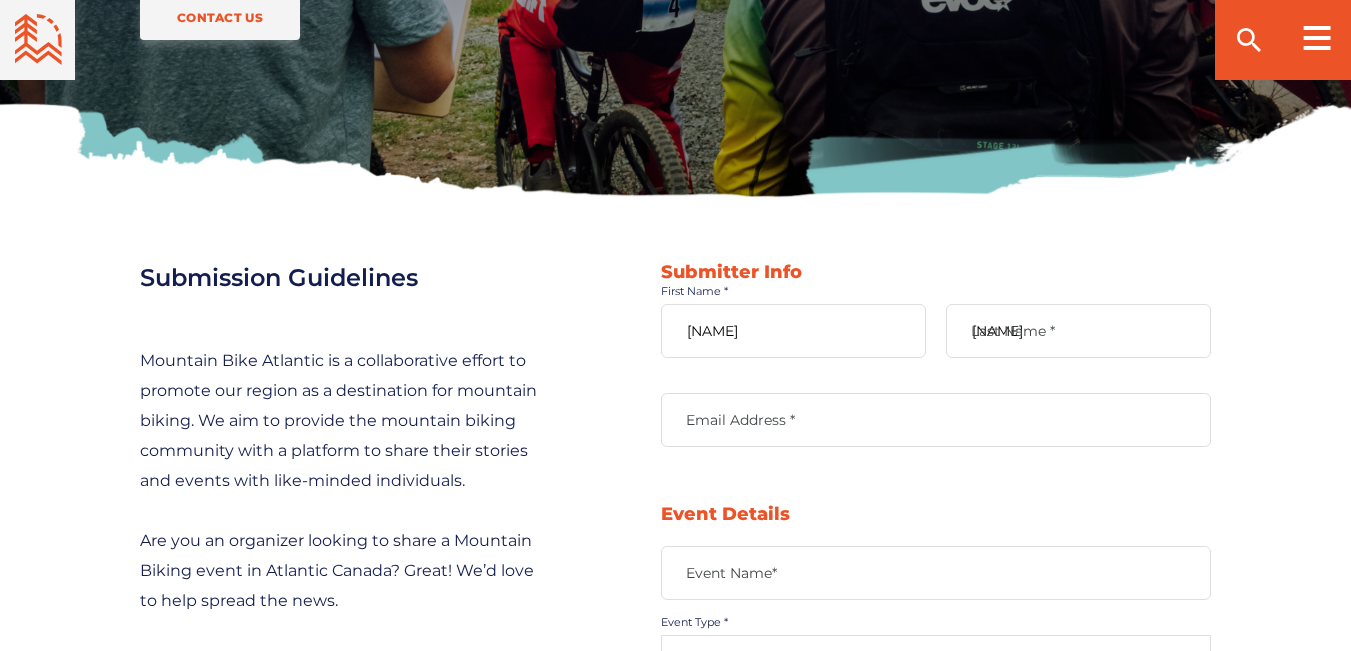 type on "[EMAIL]" 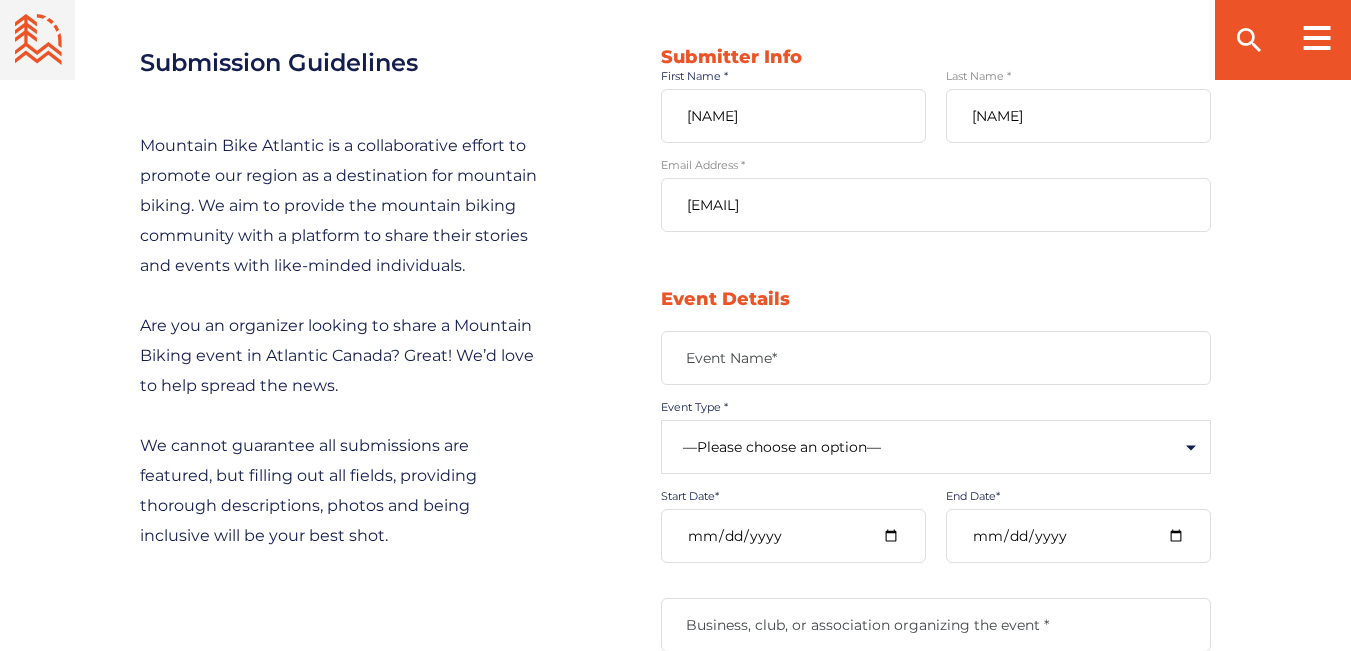 scroll, scrollTop: 900, scrollLeft: 0, axis: vertical 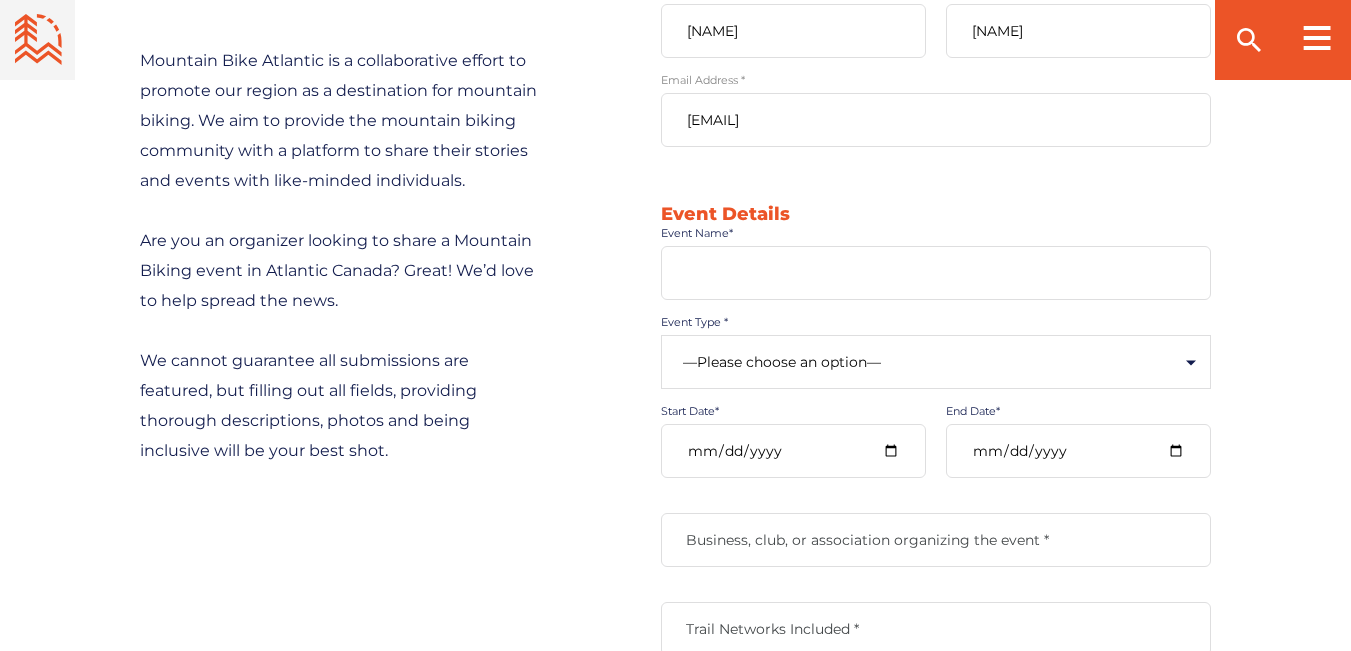 click on "Event Name*" at bounding box center [936, 273] 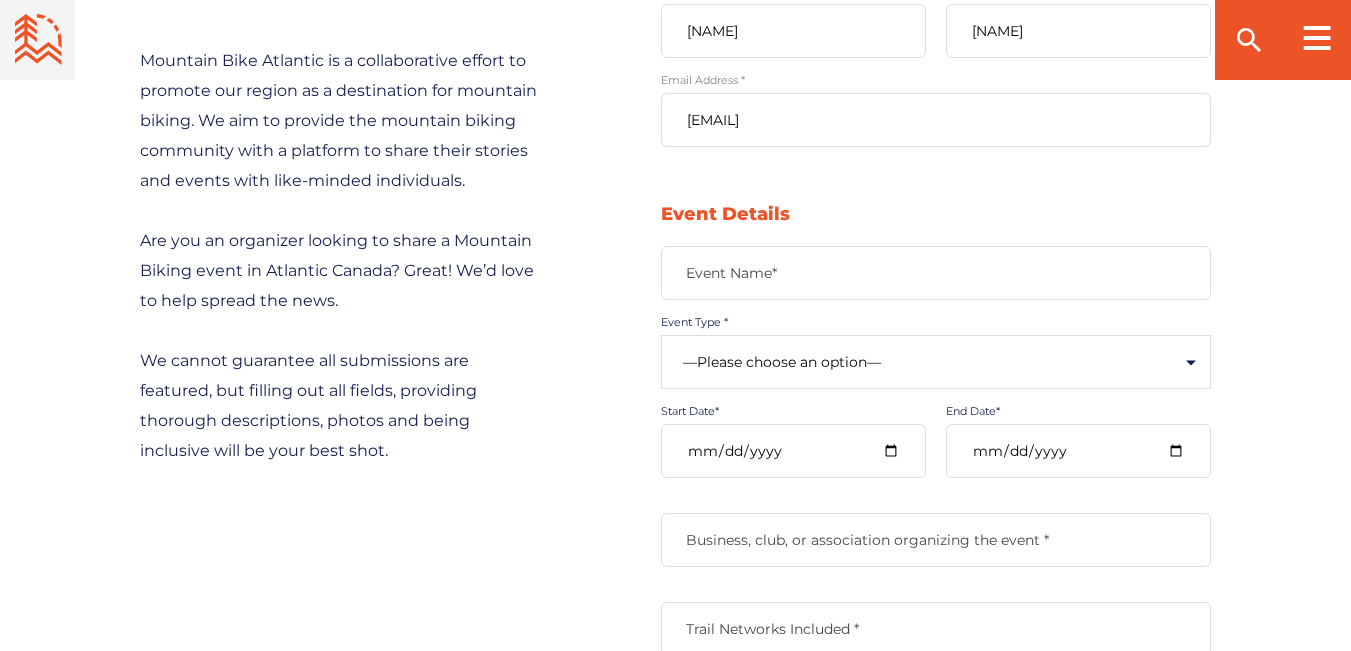 click on "Event Name*" at bounding box center (936, 273) 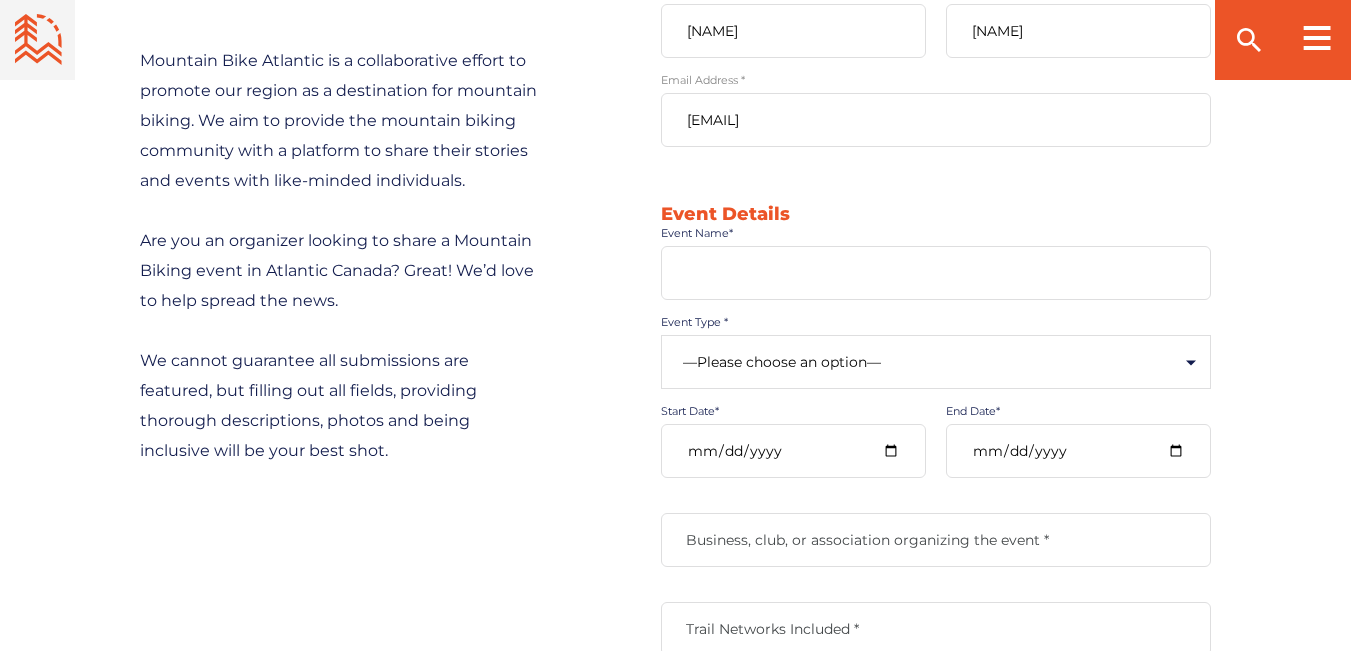paste on "2nd World Summit on Crop Science and Engineering" 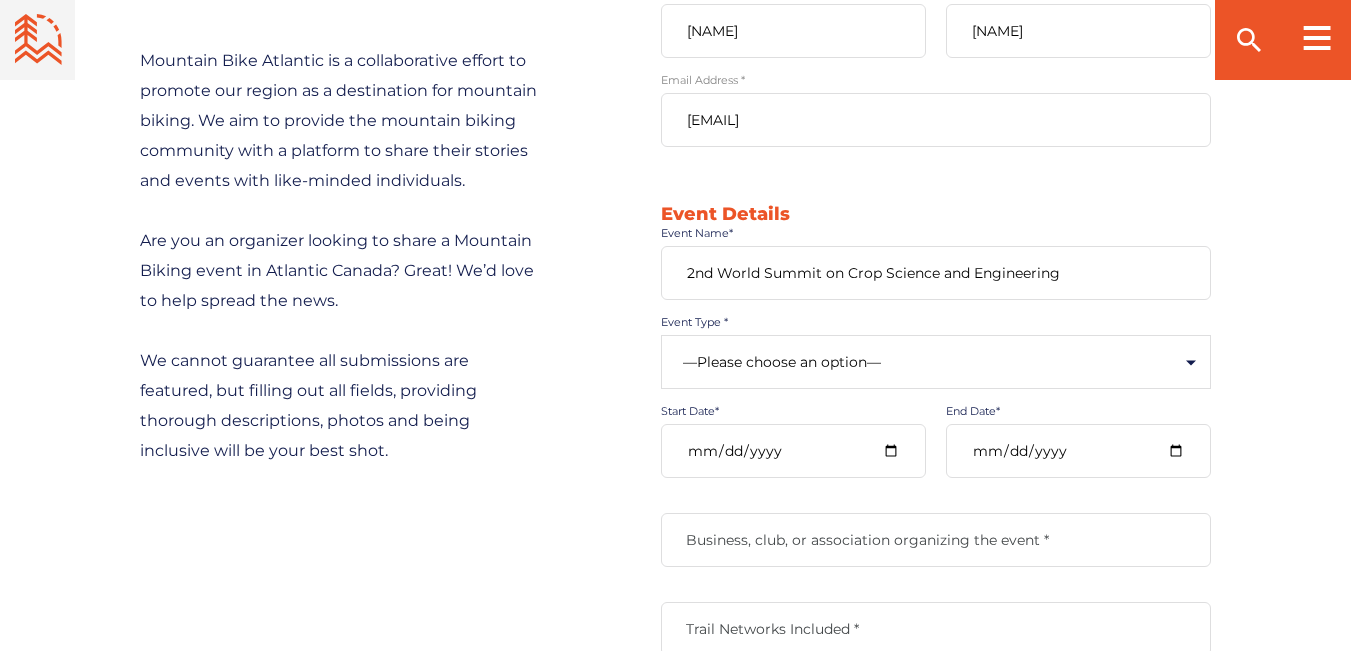 type on "2nd World Summit on Crop Science and Engineering" 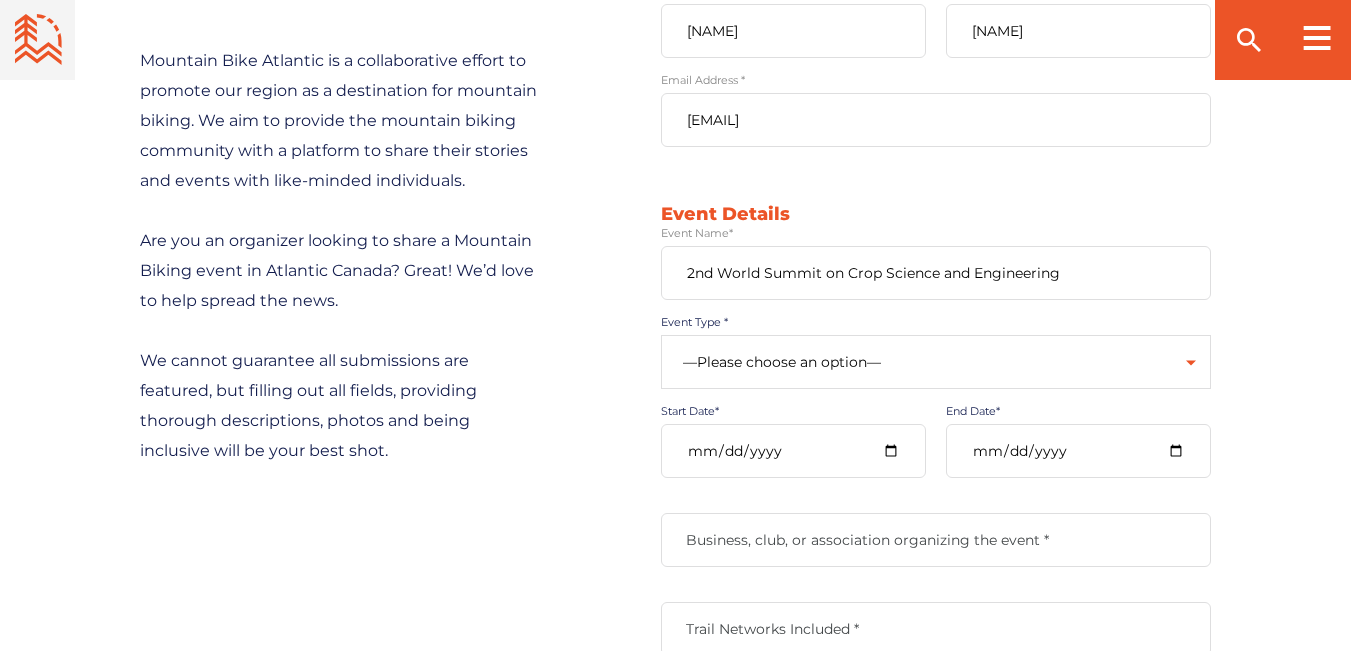 click on "—Please choose an option— Community Clinic Festival Race" at bounding box center [936, 362] 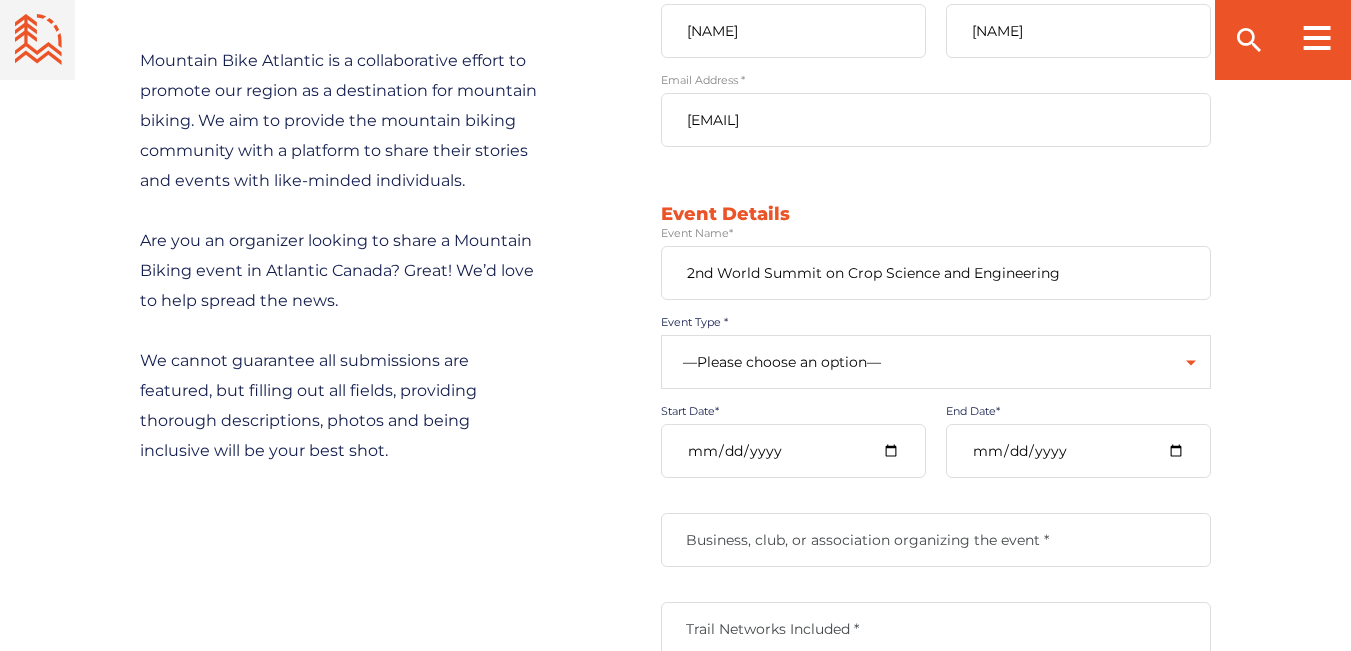 select on "[NUMBER]" 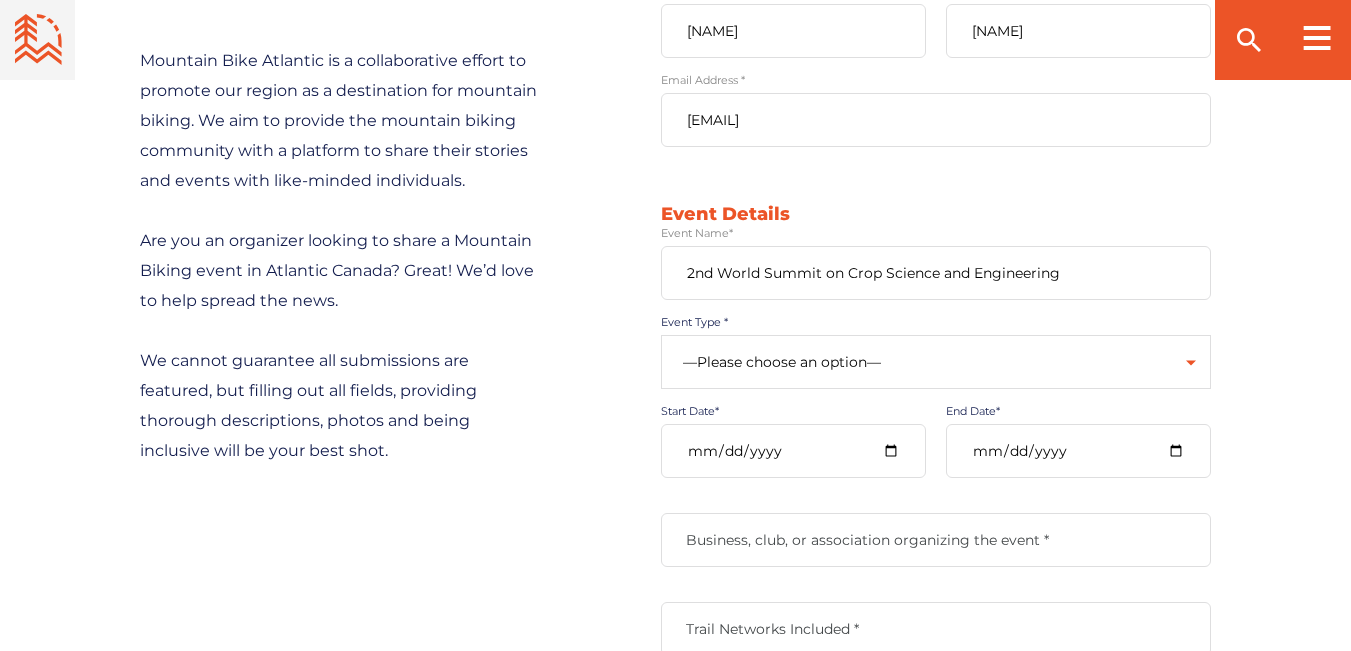 click on "—Please choose an option— Community Clinic Festival Race" at bounding box center [936, 362] 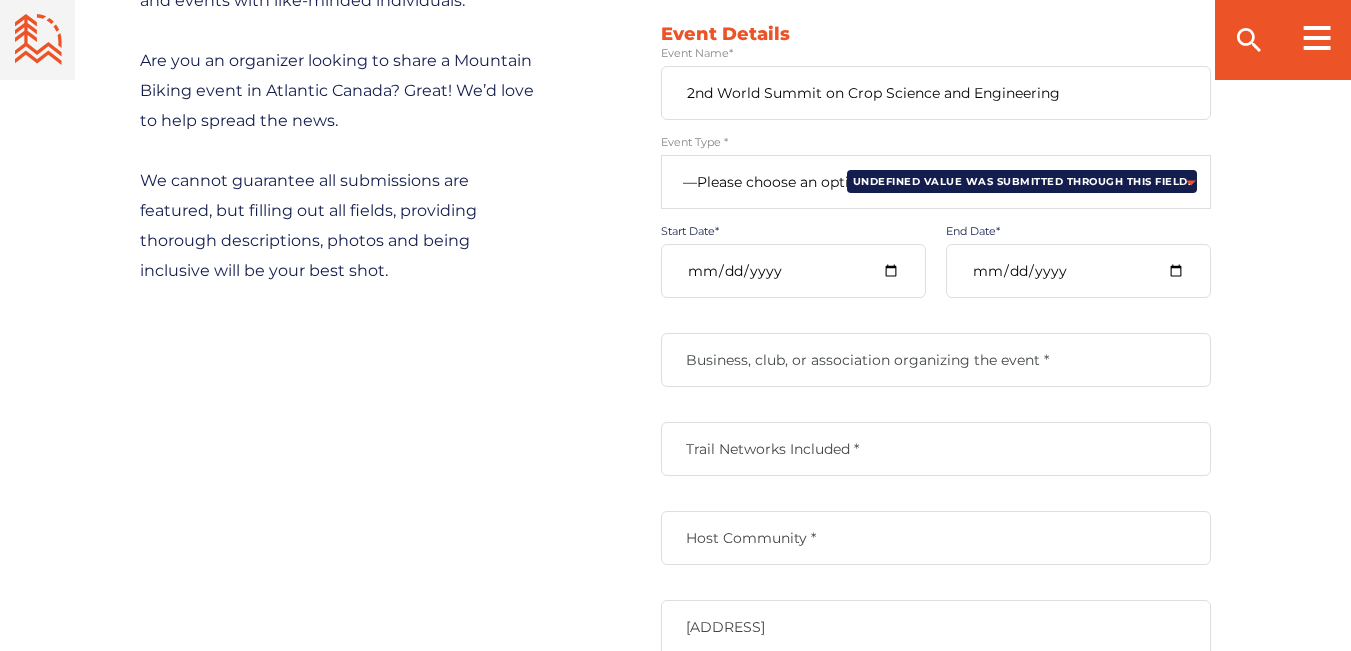 scroll, scrollTop: 1100, scrollLeft: 0, axis: vertical 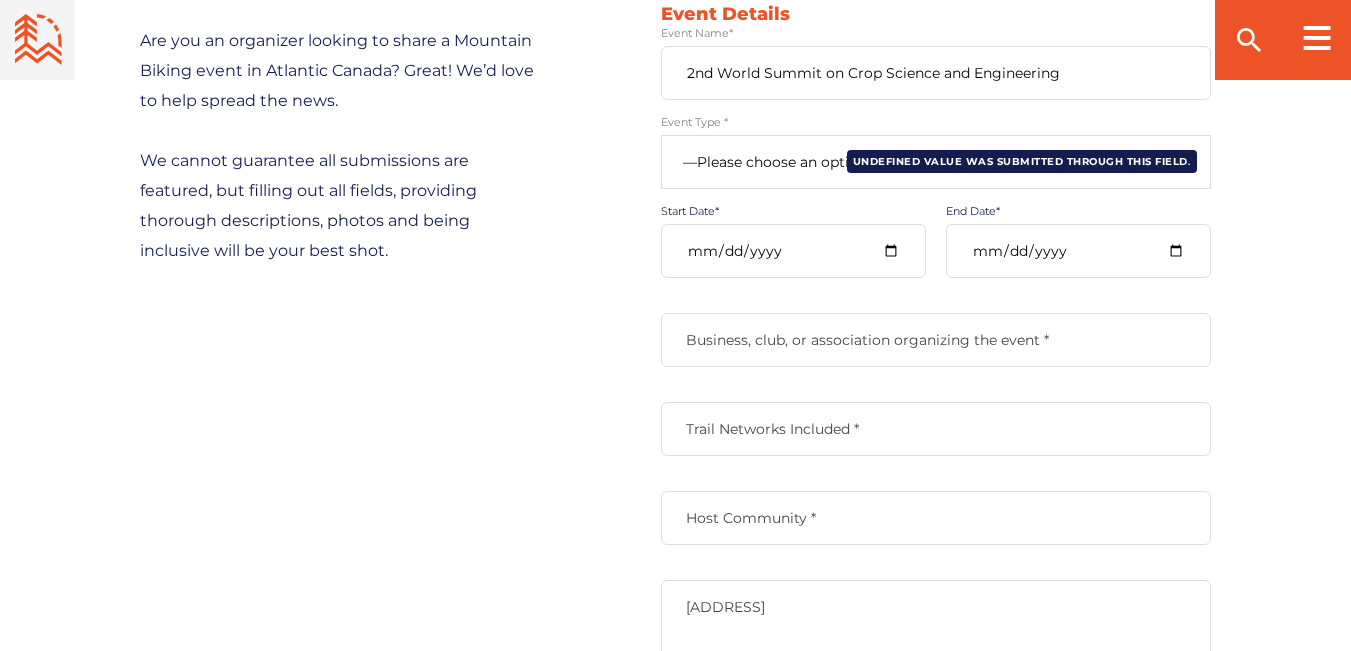 click on "Start Date*" at bounding box center [793, 251] 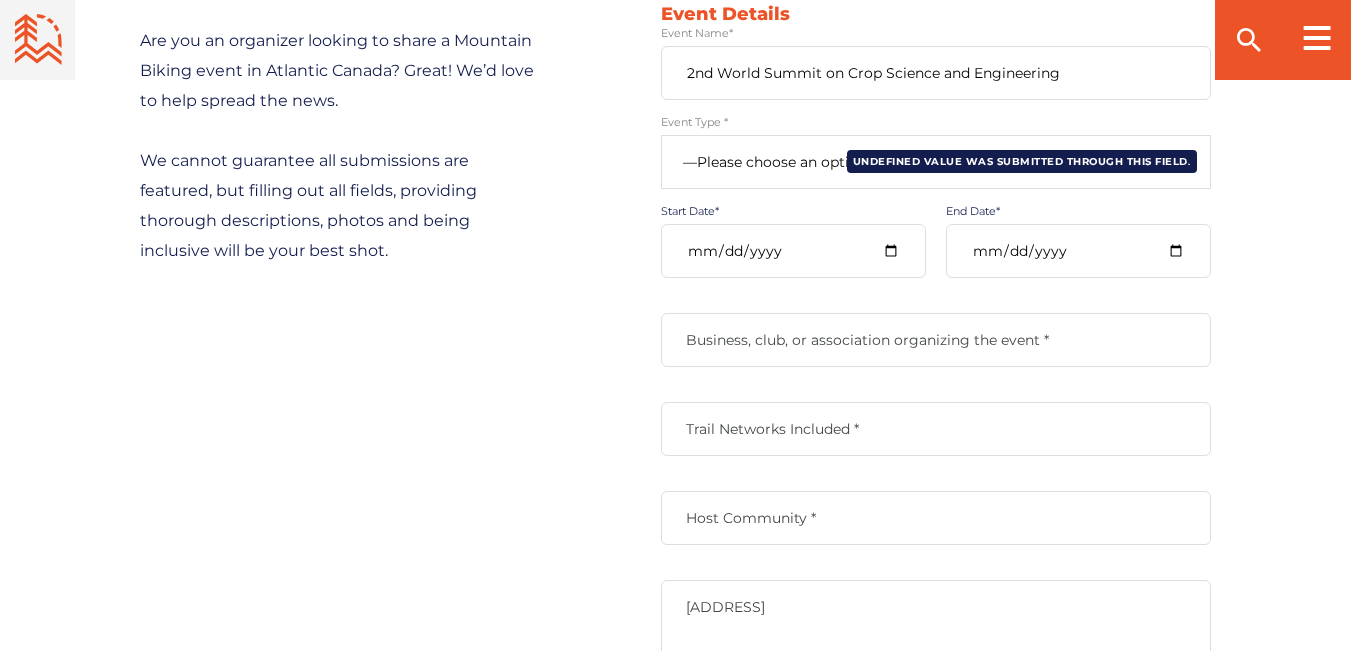 type on "[DATE]" 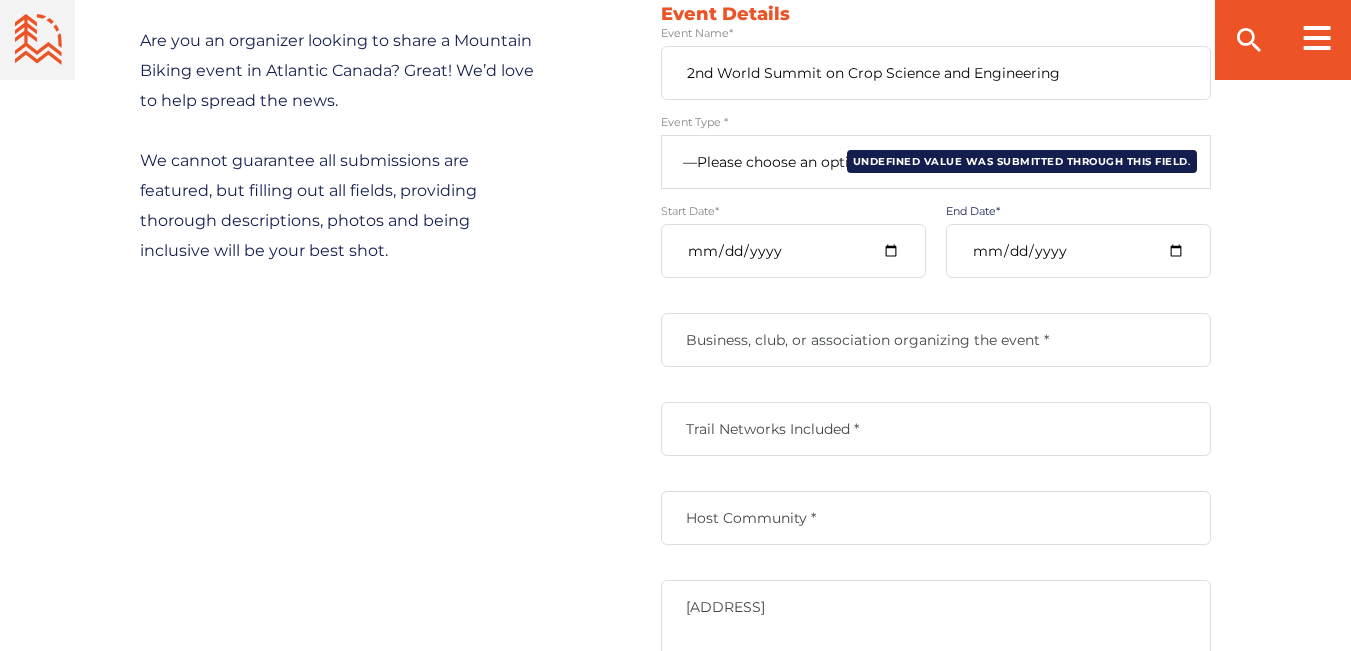 click on "End Date*" at bounding box center [1078, 251] 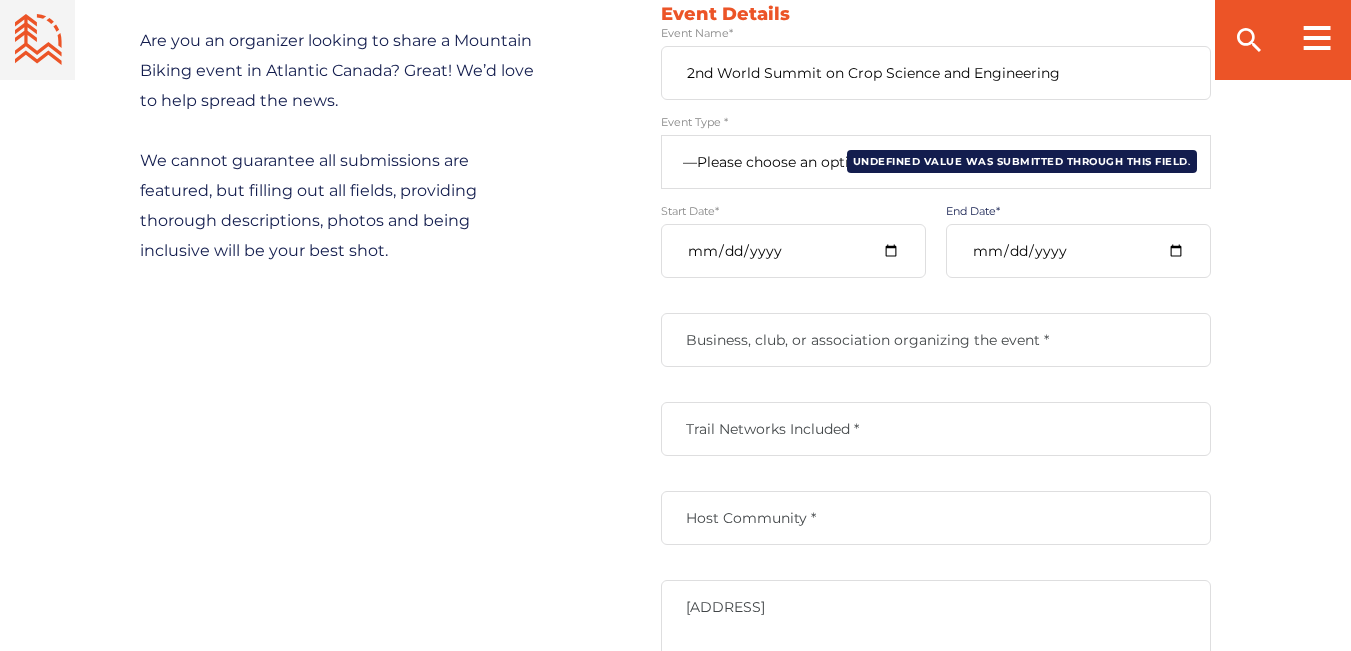 type on "[DATE]" 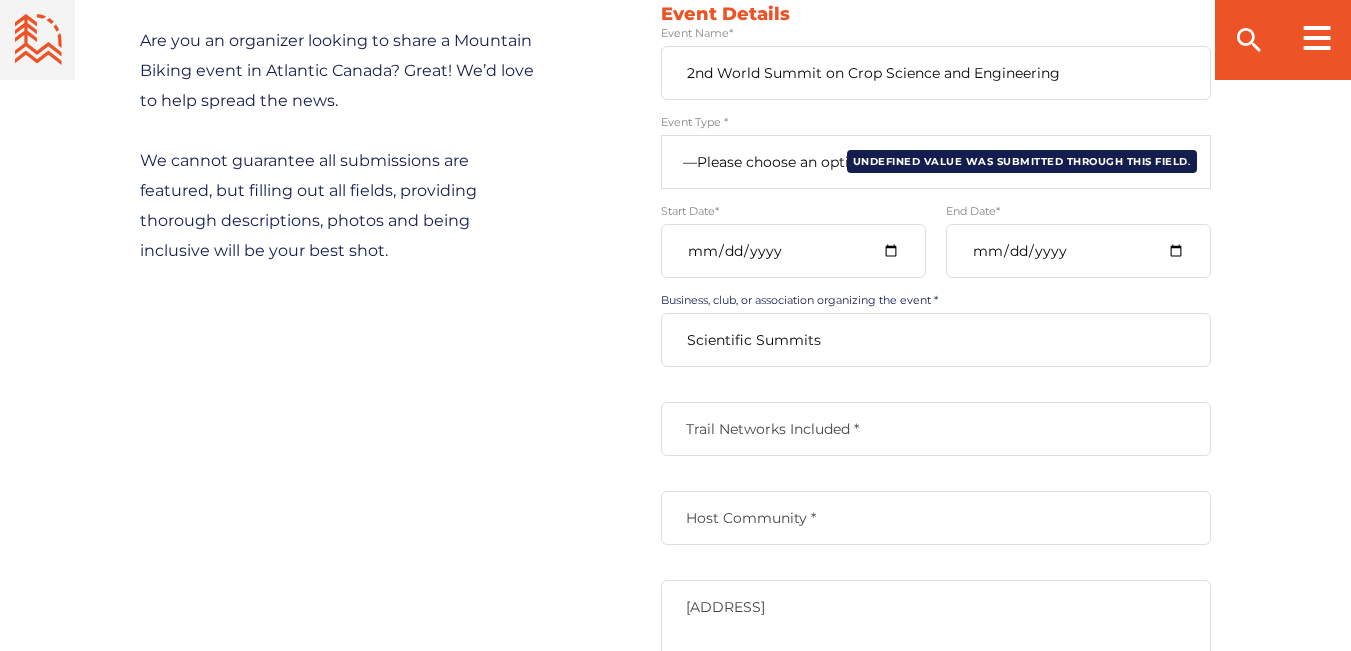 type on "Scientific Summits" 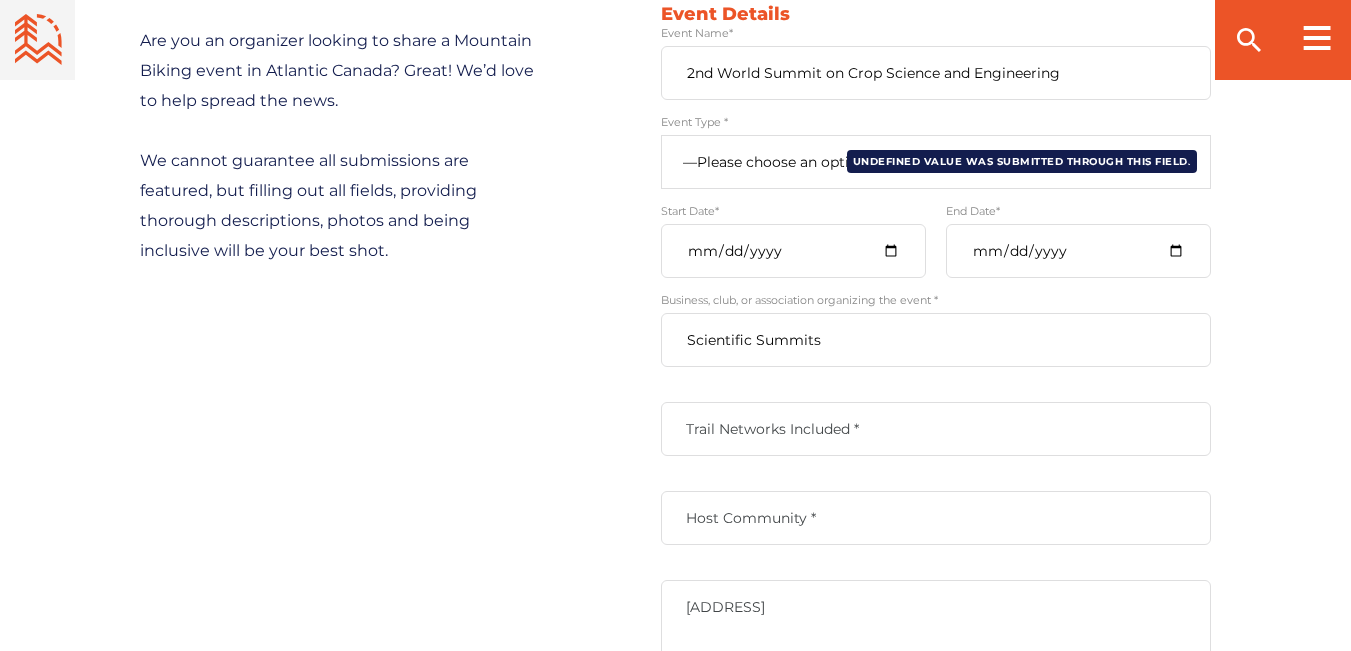 click on "Trail Networks Included *" at bounding box center (936, 429) 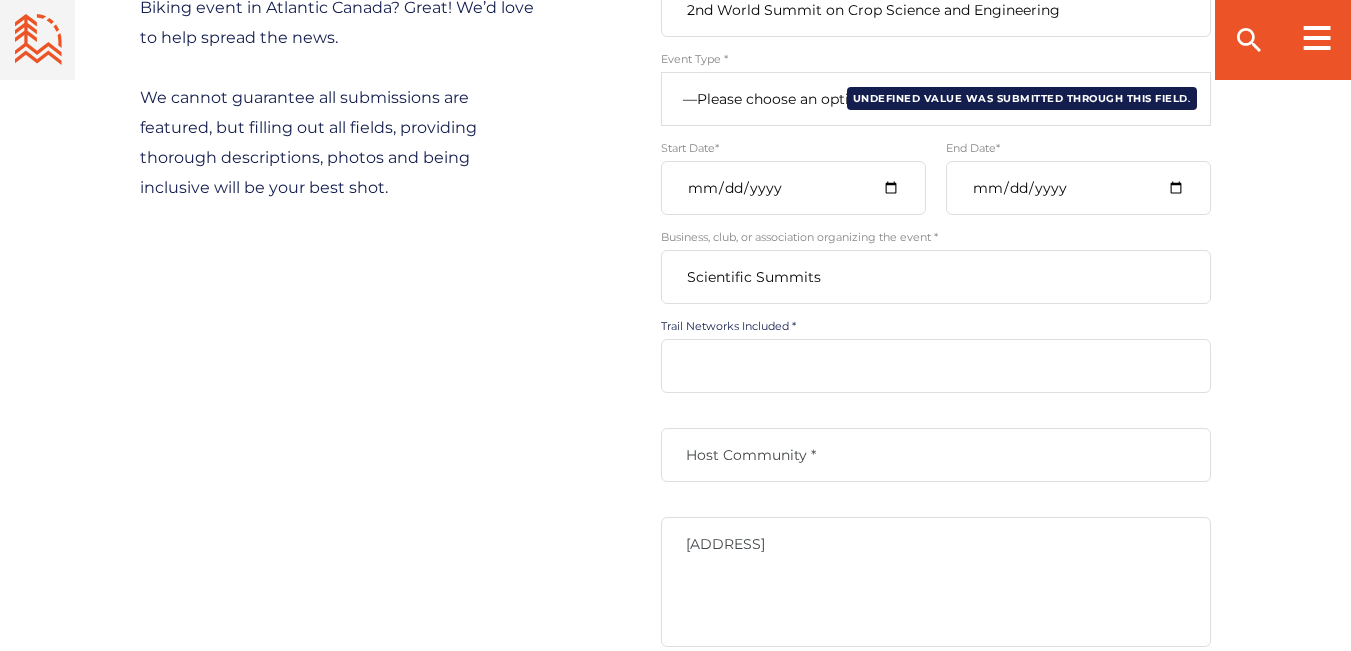scroll, scrollTop: 1100, scrollLeft: 0, axis: vertical 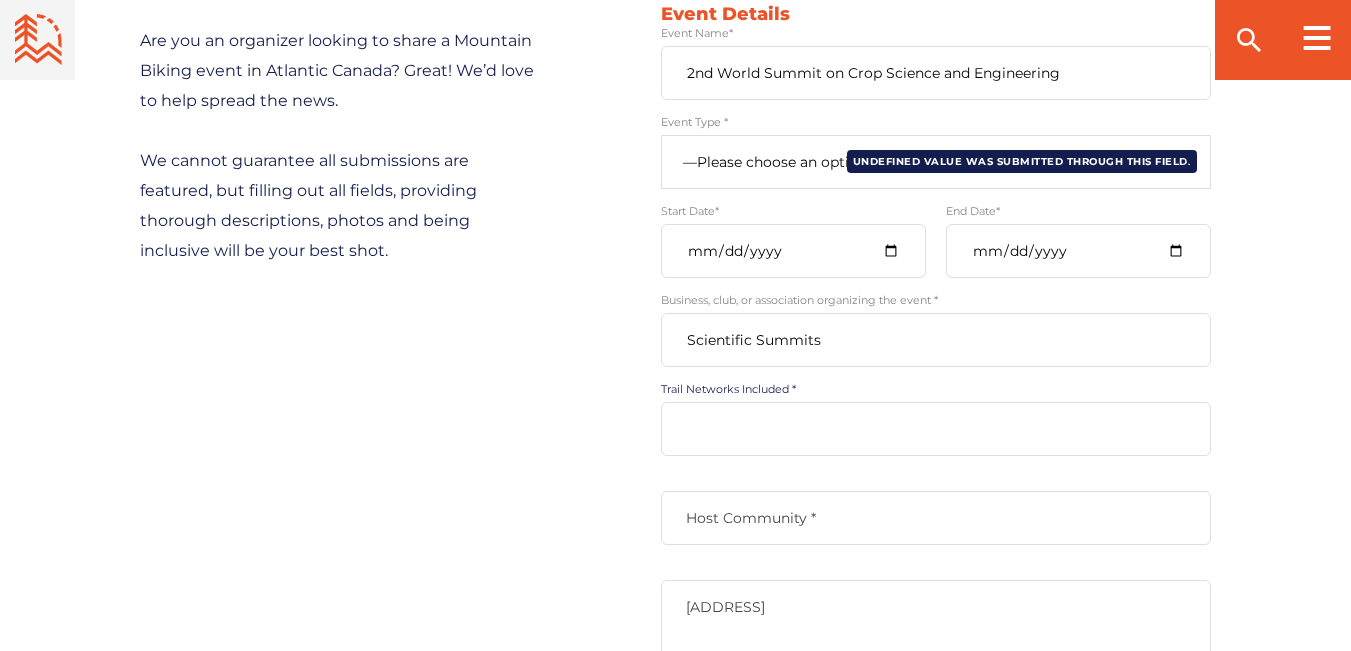 click on "Trail Networks Included *" at bounding box center [936, 429] 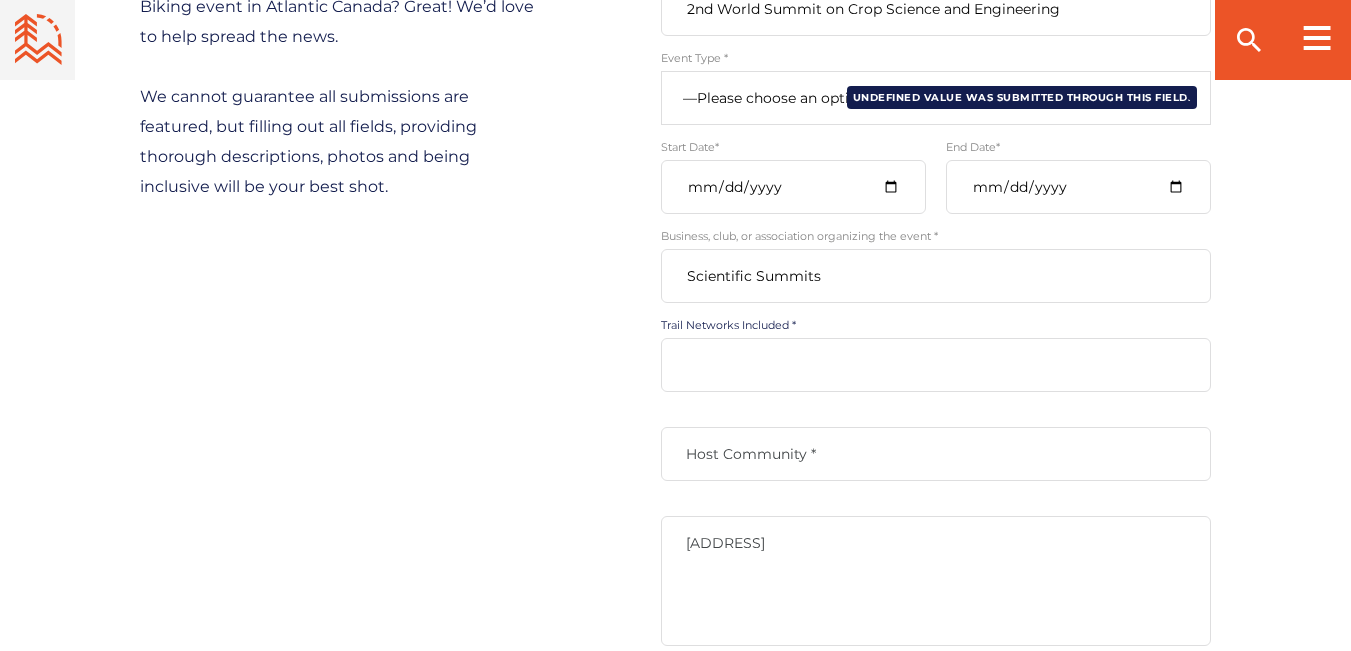 scroll, scrollTop: 1200, scrollLeft: 0, axis: vertical 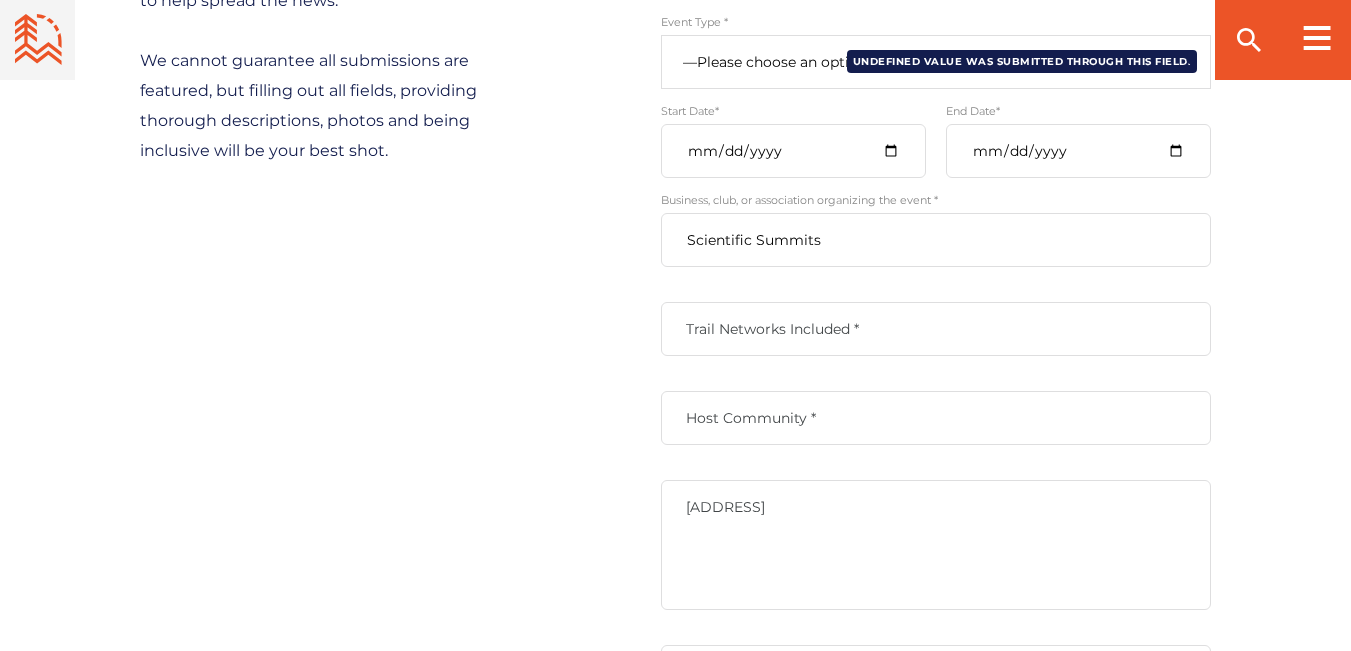 click on "Trail Networks Included *" at bounding box center (936, 329) 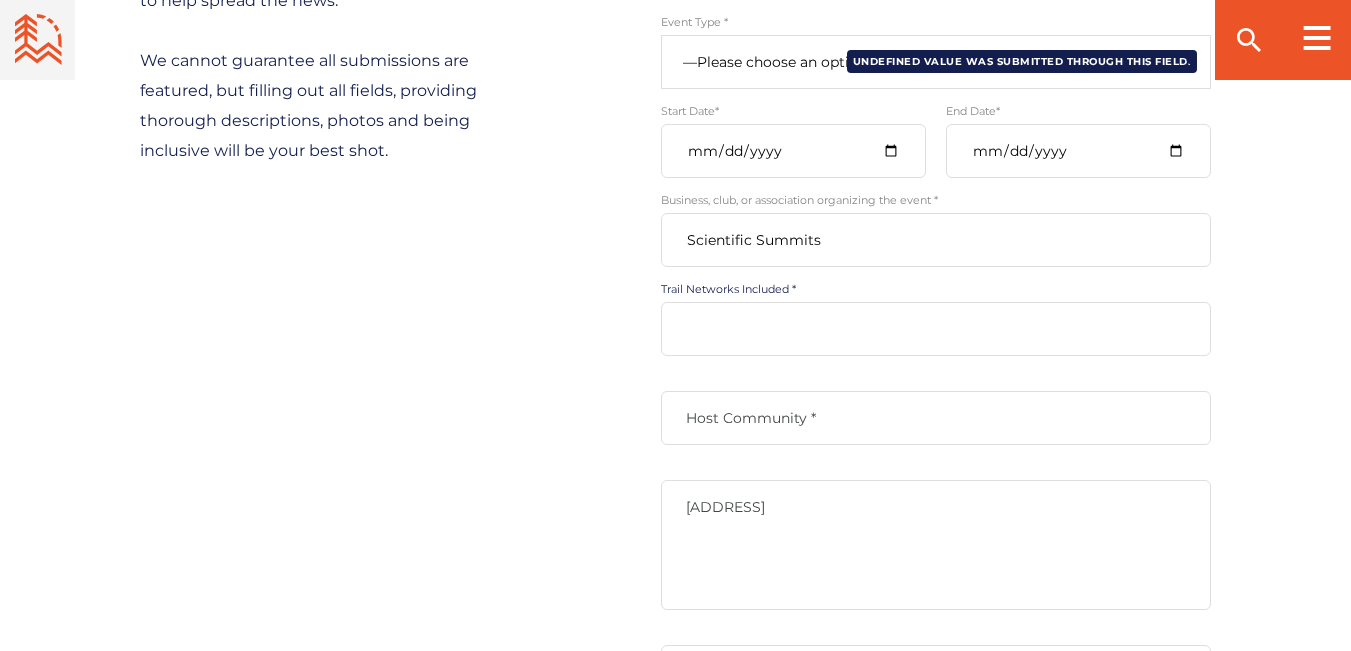 paste on "Experts, Researchers, Professionals, Scientists, Scholars, Industry Leaders, Students, and Innovators" 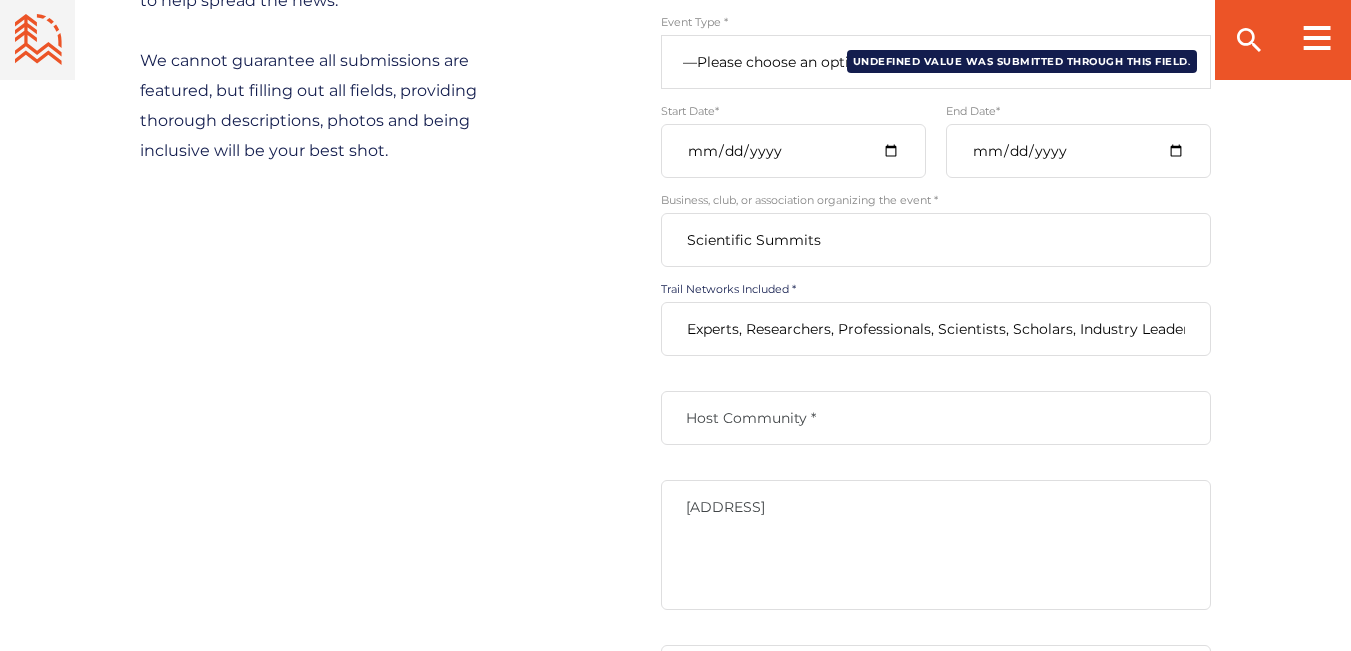 scroll, scrollTop: 0, scrollLeft: 189, axis: horizontal 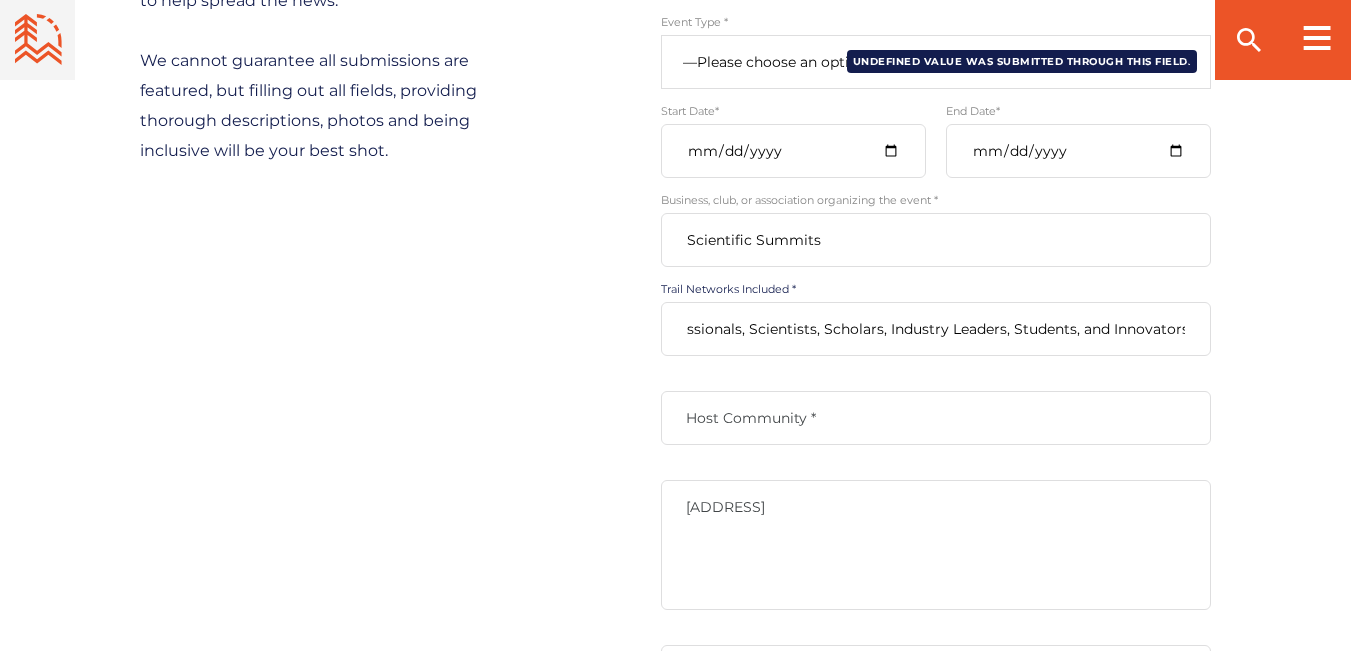 type on "Experts, Researchers, Professionals, Scientists, Scholars, Industry Leaders, Students, and Innovators" 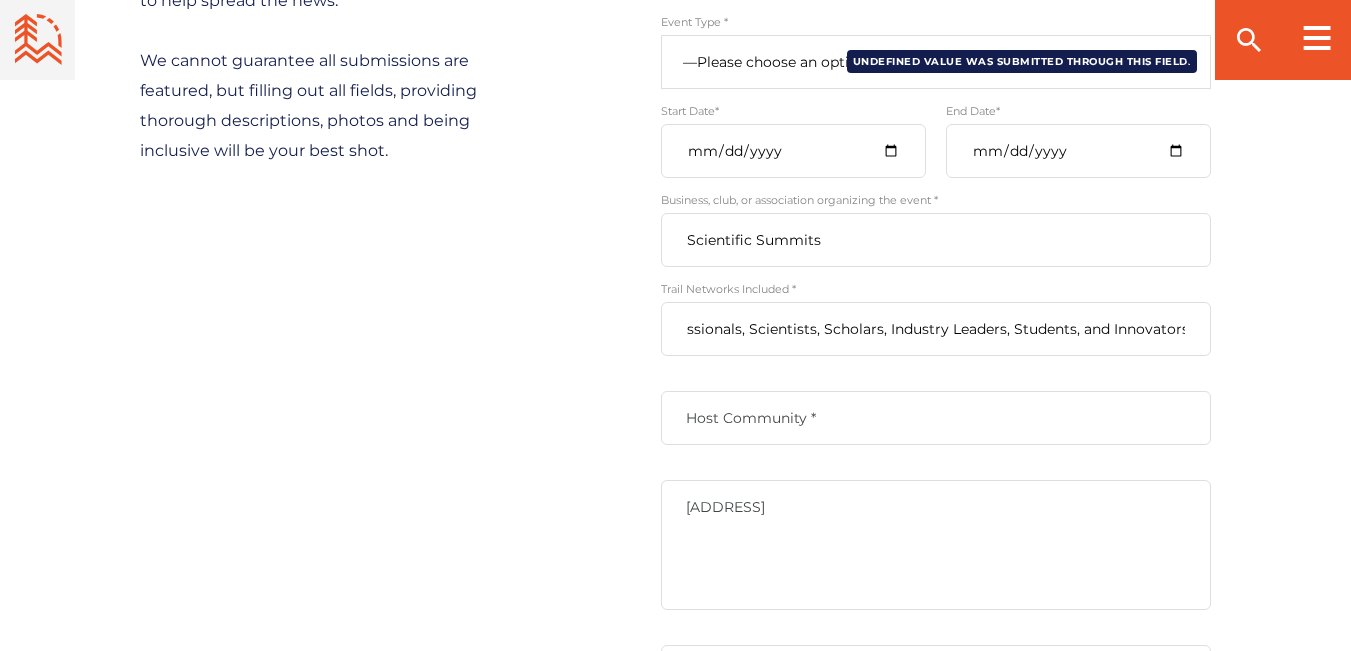 click on "Host Community *" at bounding box center (936, 418) 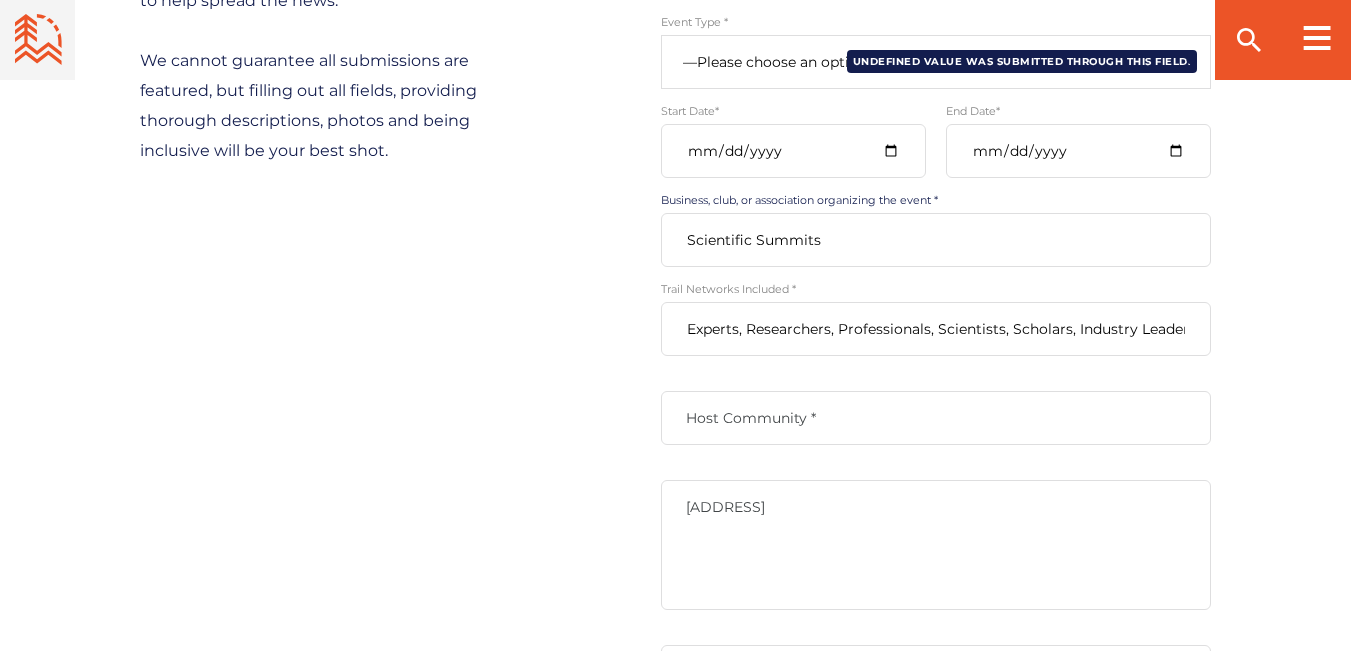 drag, startPoint x: 830, startPoint y: 238, endPoint x: 685, endPoint y: 246, distance: 145.22052 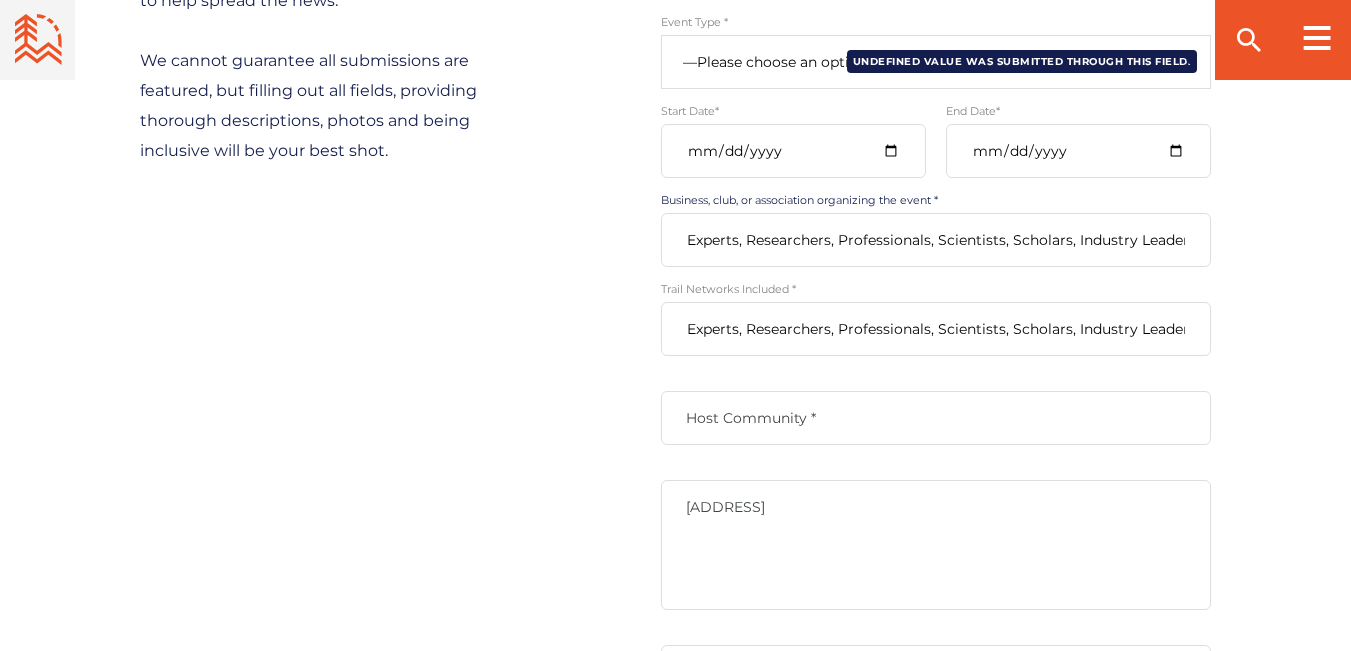 scroll, scrollTop: 0, scrollLeft: 189, axis: horizontal 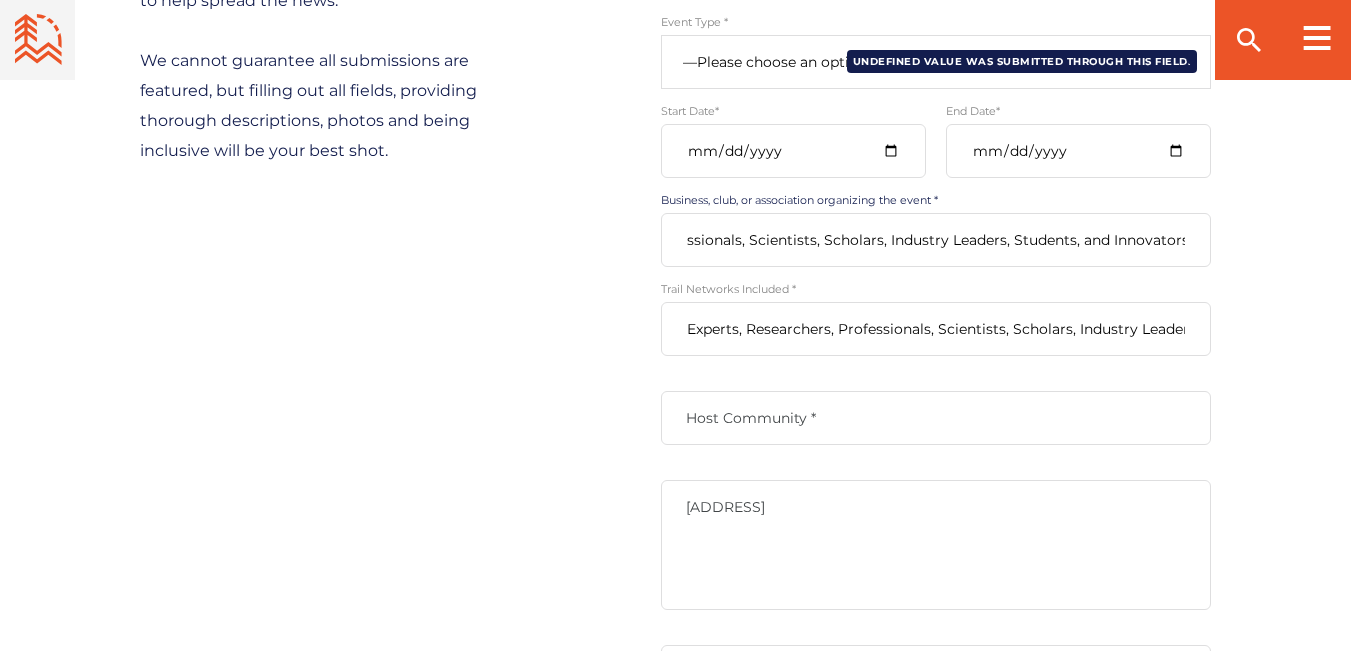 type on "Scientific Summits" 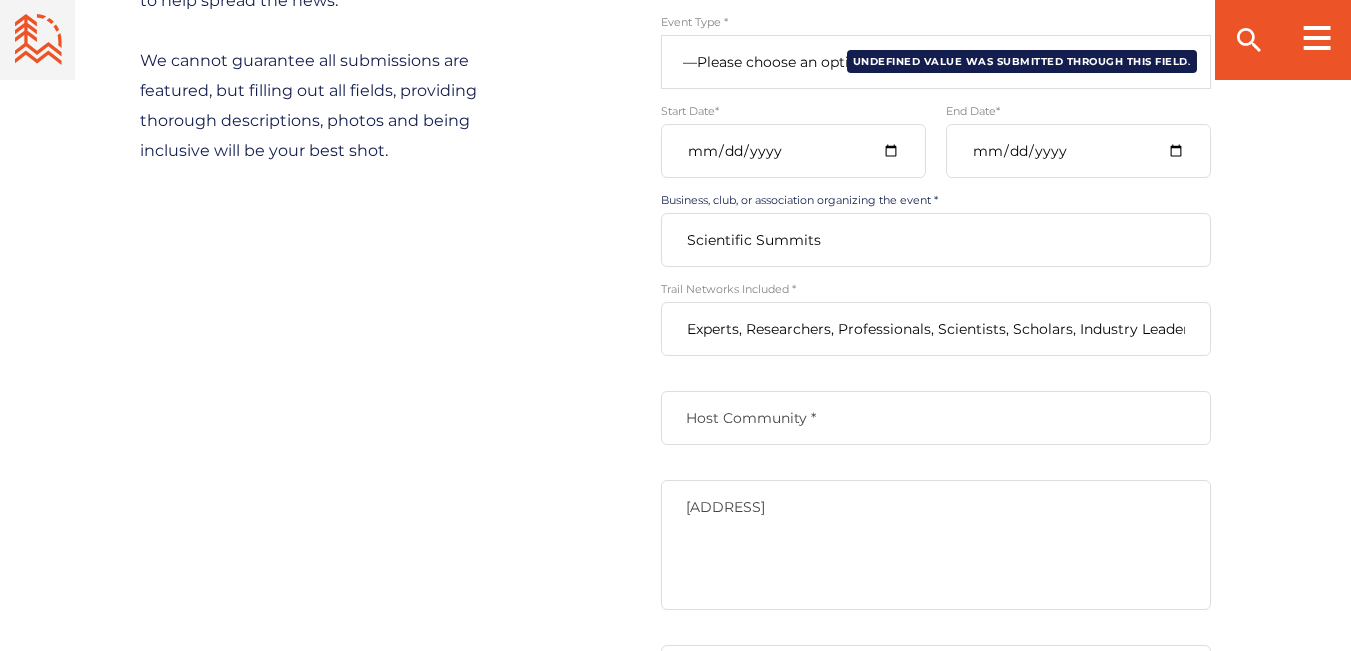 scroll, scrollTop: 0, scrollLeft: 0, axis: both 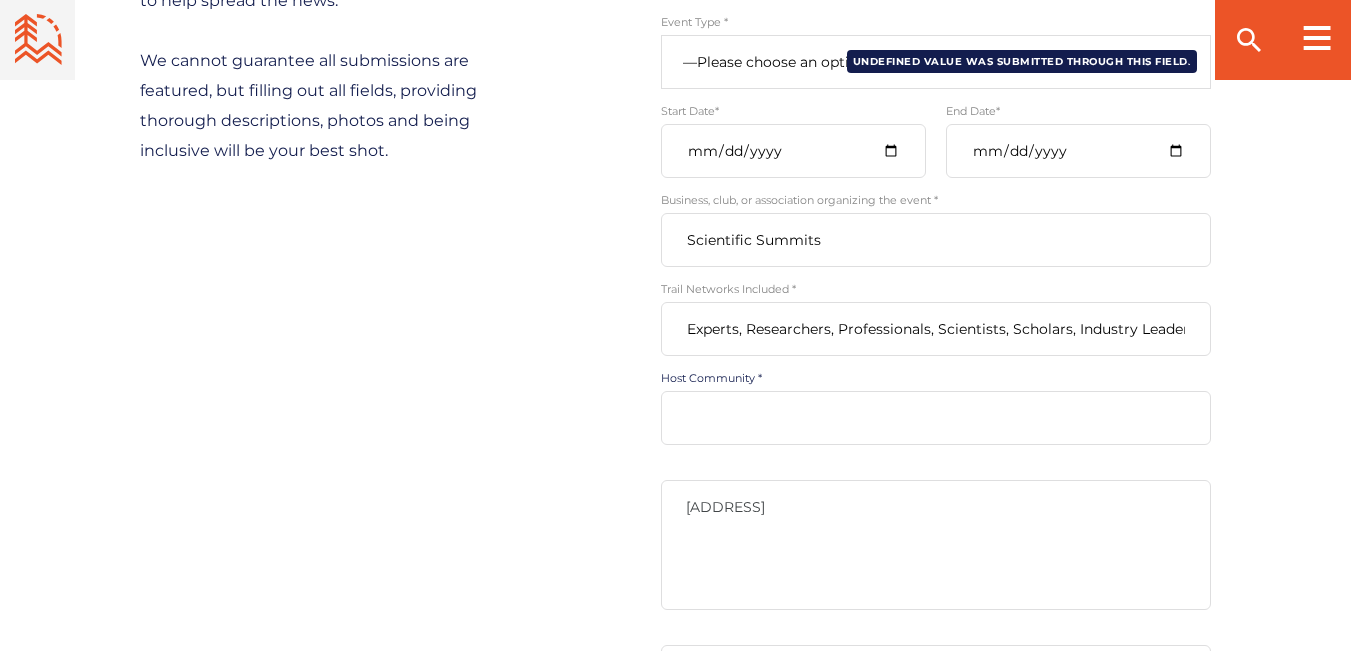 paste on "Scientific Summits" 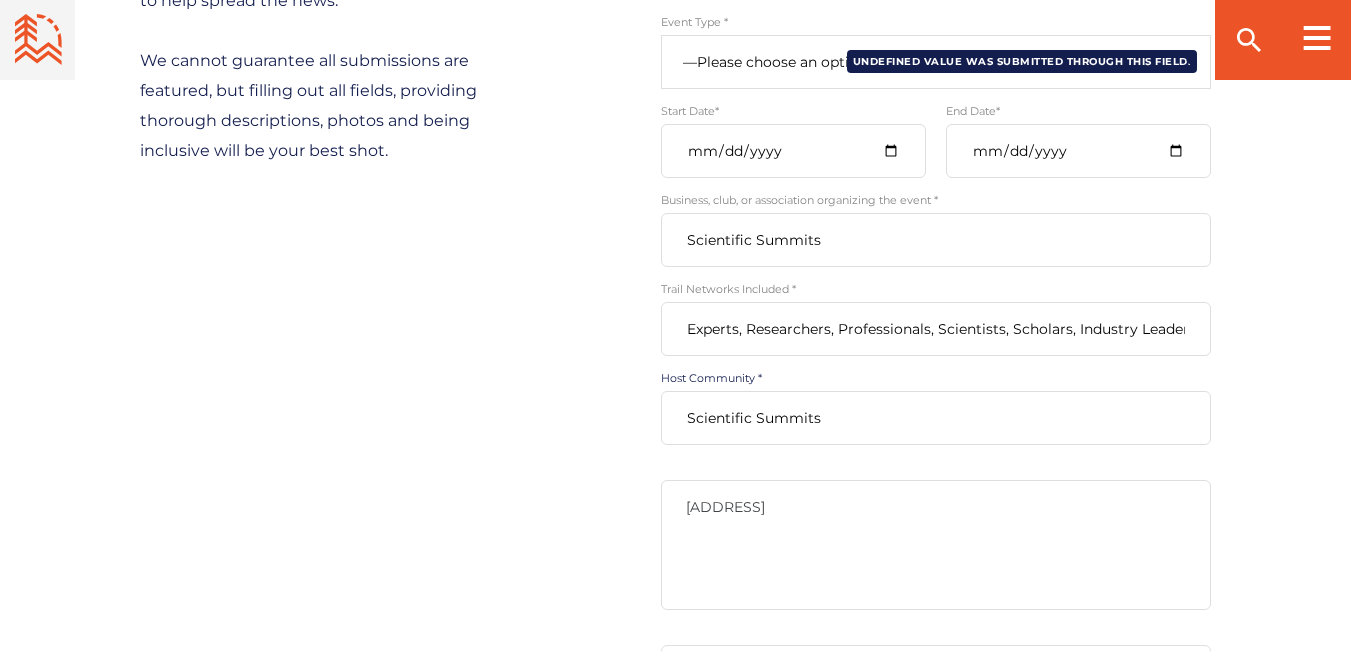 type on "Scientific Summits" 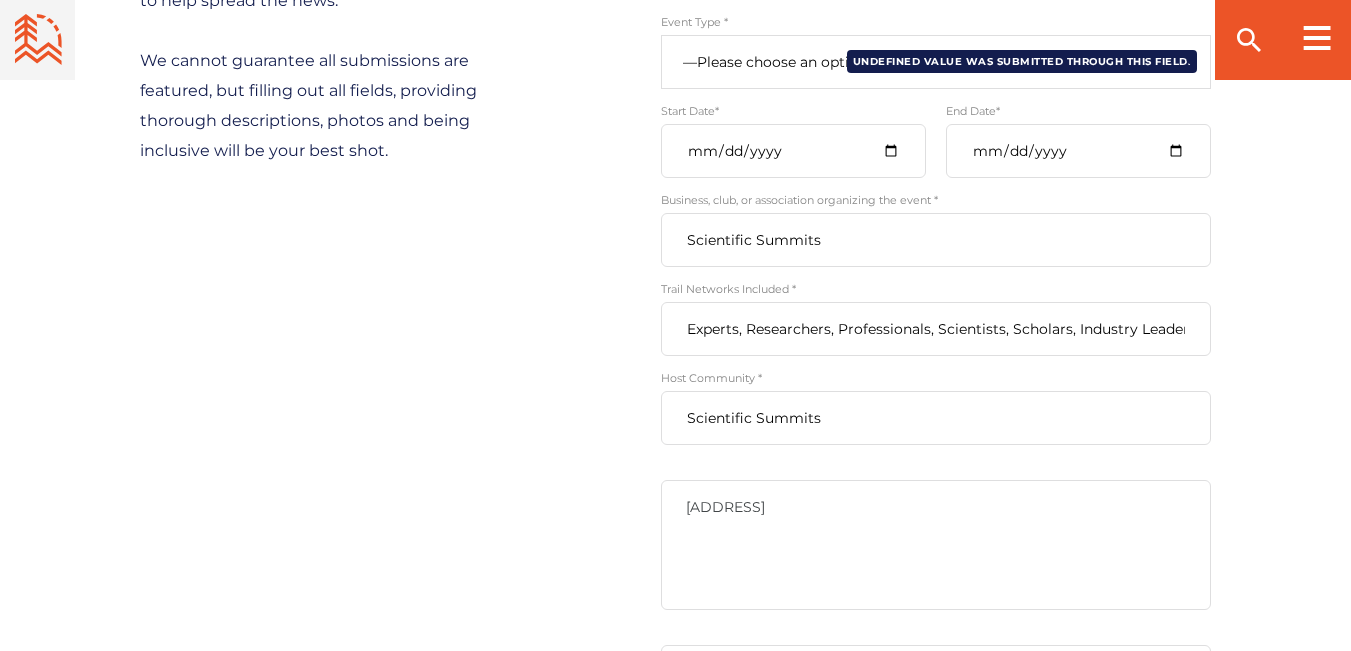 click on "[ADDRESS]" at bounding box center [936, 507] 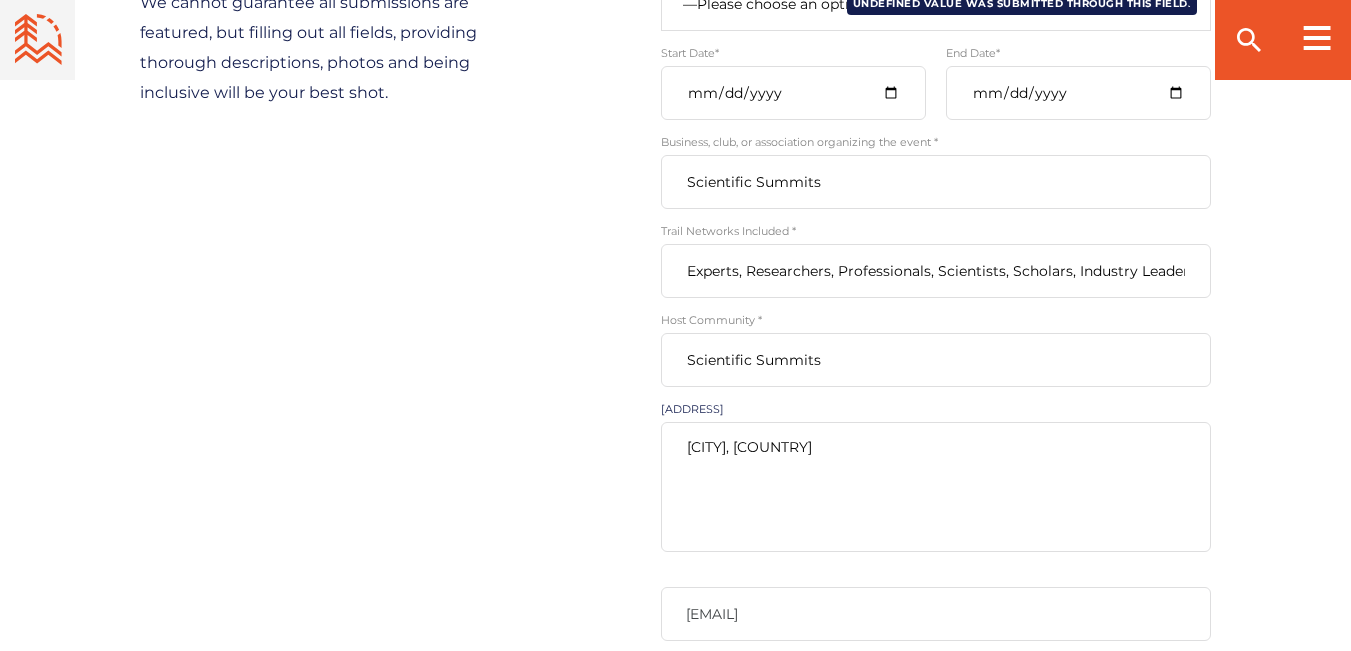 scroll, scrollTop: 1500, scrollLeft: 0, axis: vertical 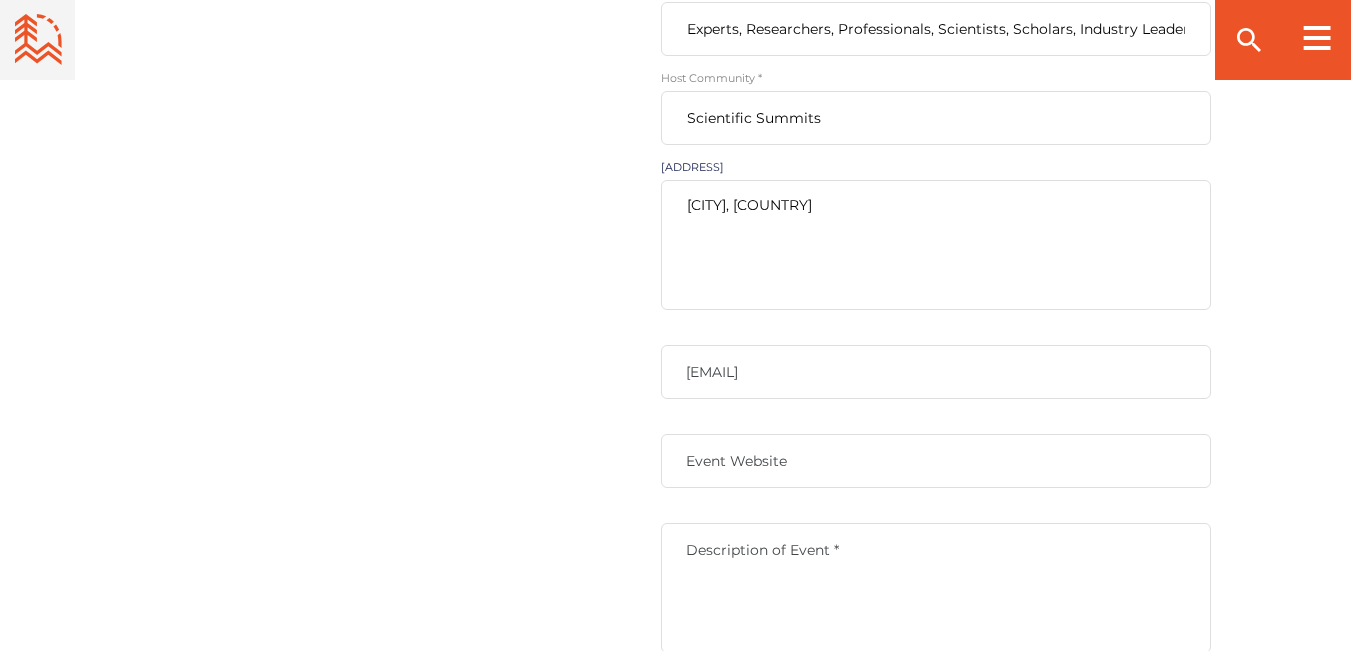 type on "[CITY], [COUNTRY]" 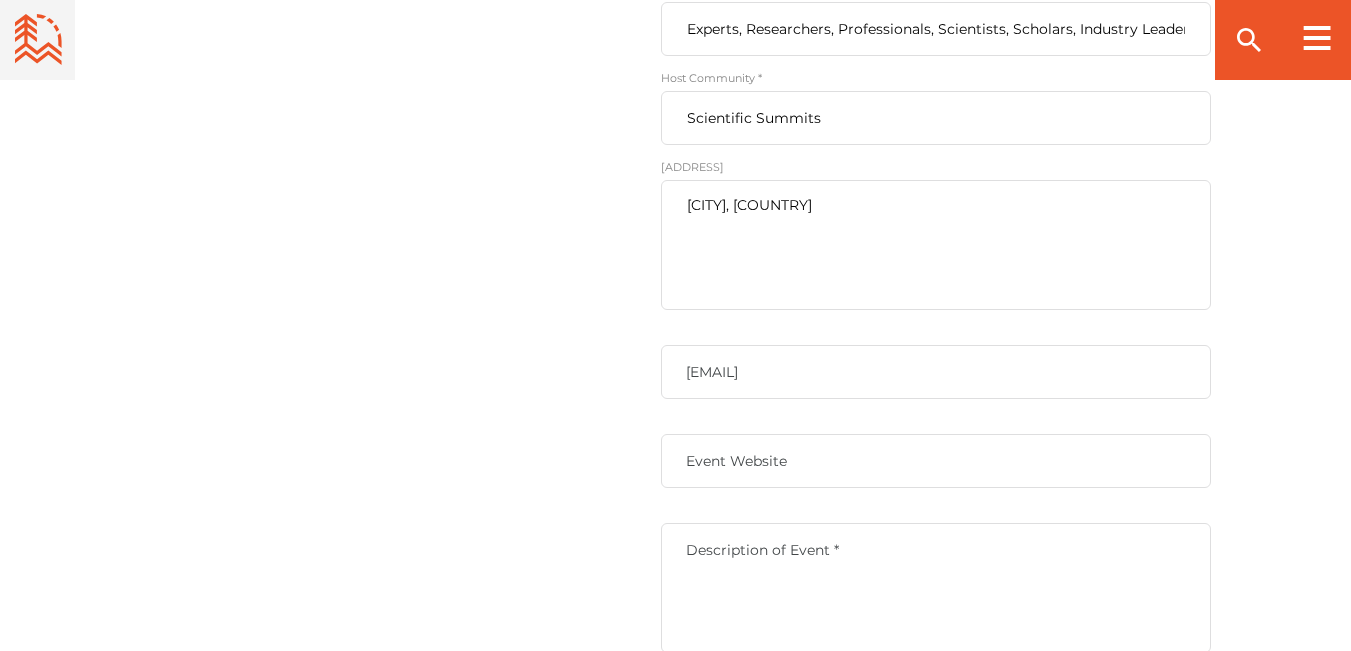 click on "[EMAIL]" at bounding box center (936, 372) 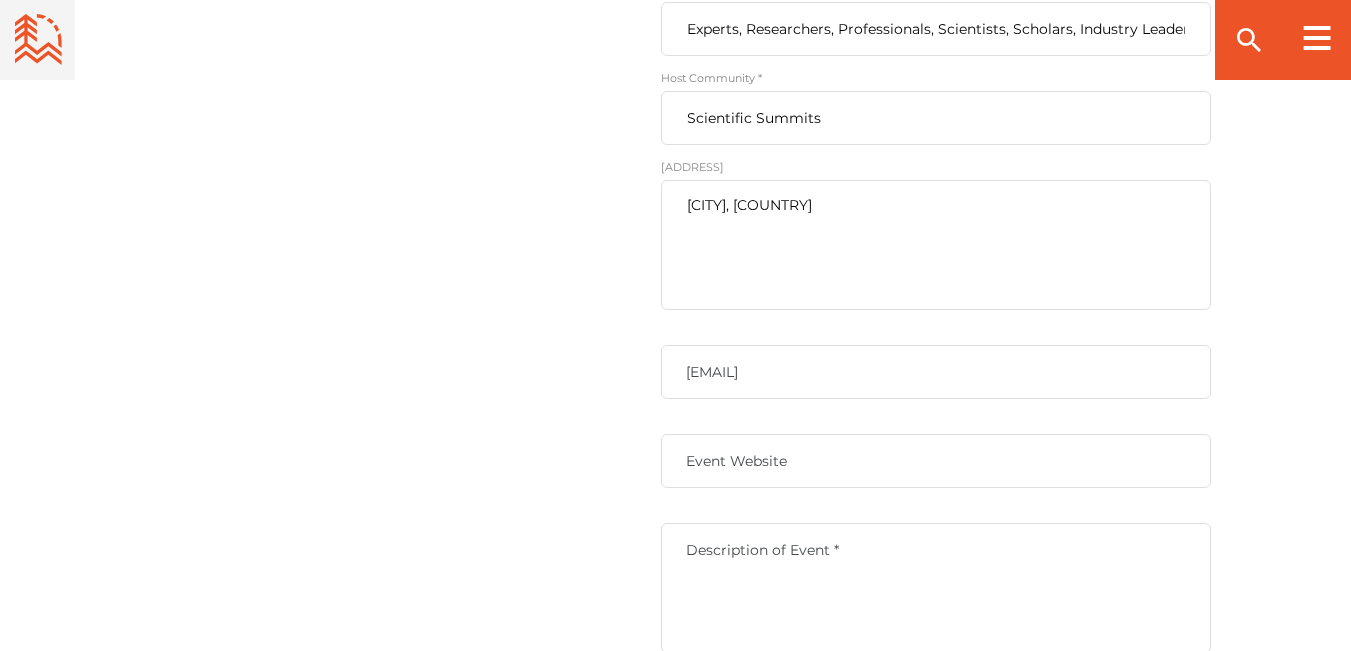 click on "Event Website" at bounding box center [936, 461] 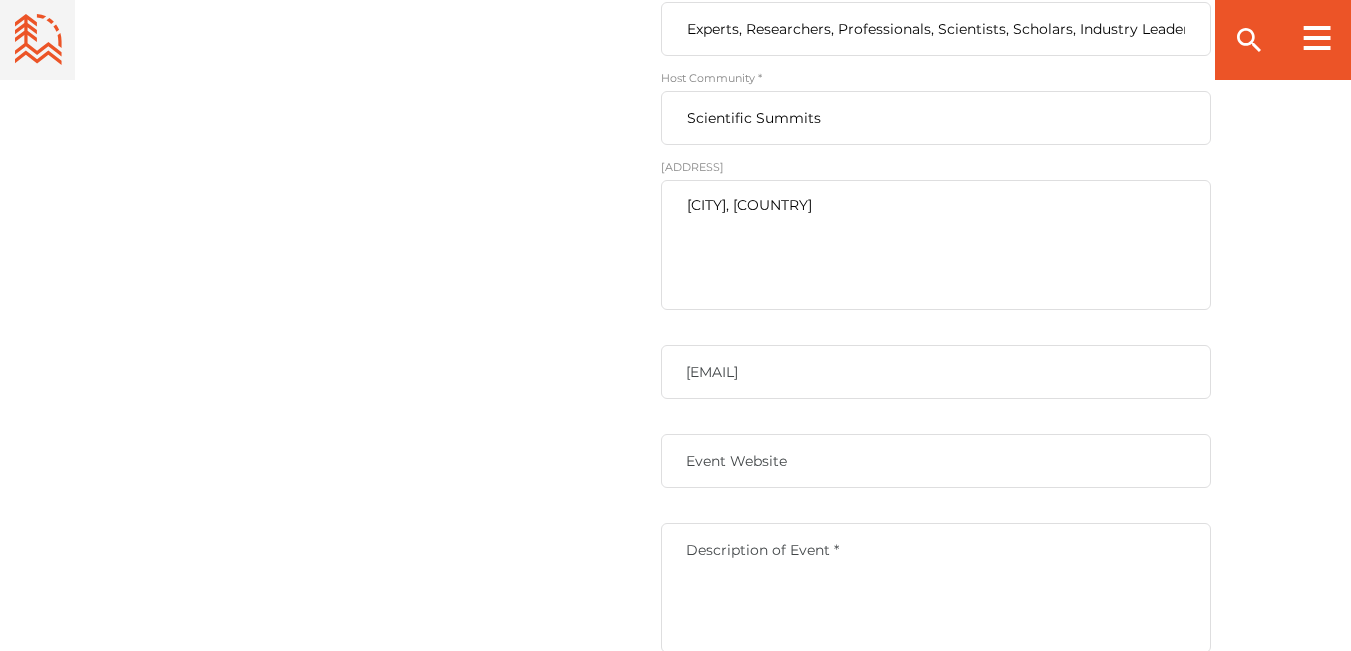 click on "[EMAIL]" at bounding box center (936, 372) 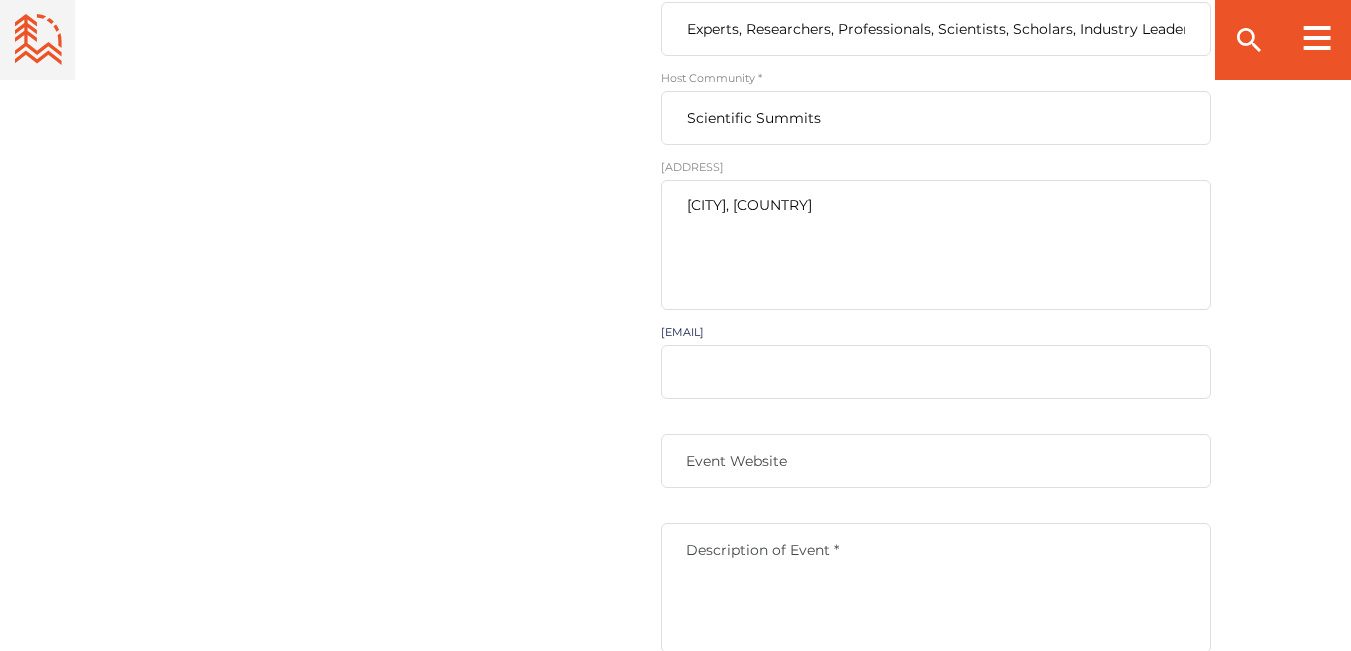 paste on "[EMAIL]" 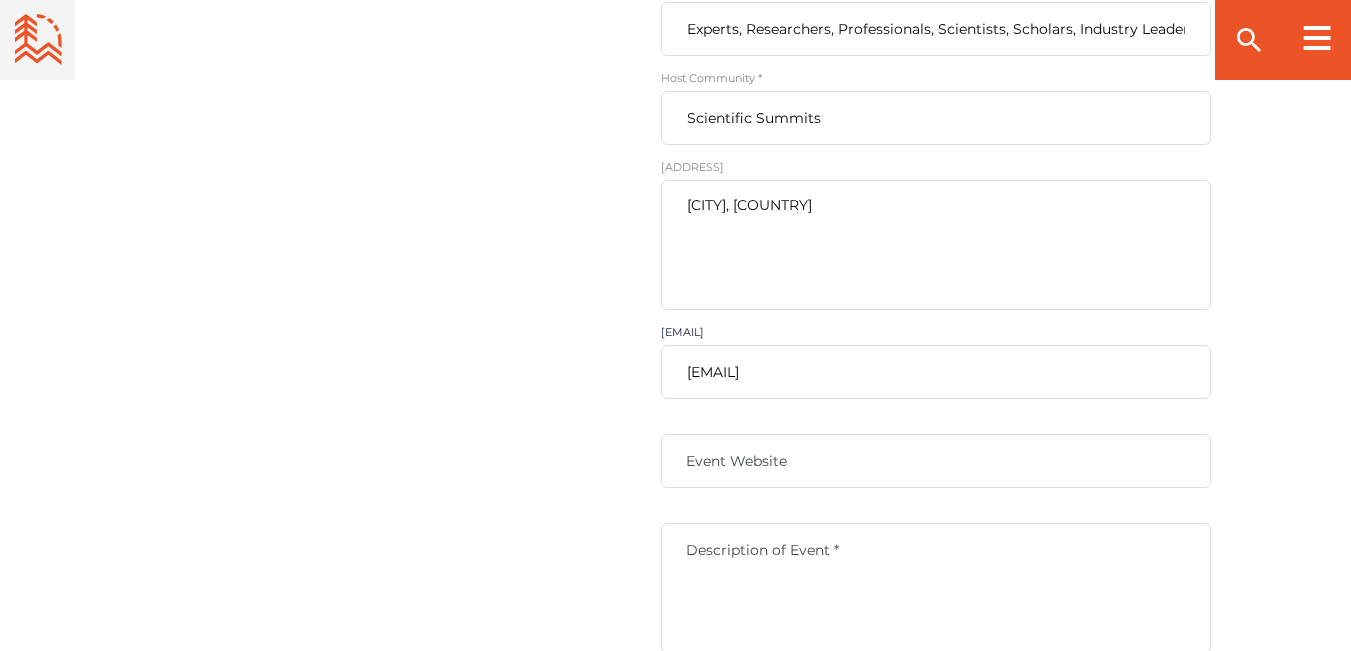 type on "[EMAIL]" 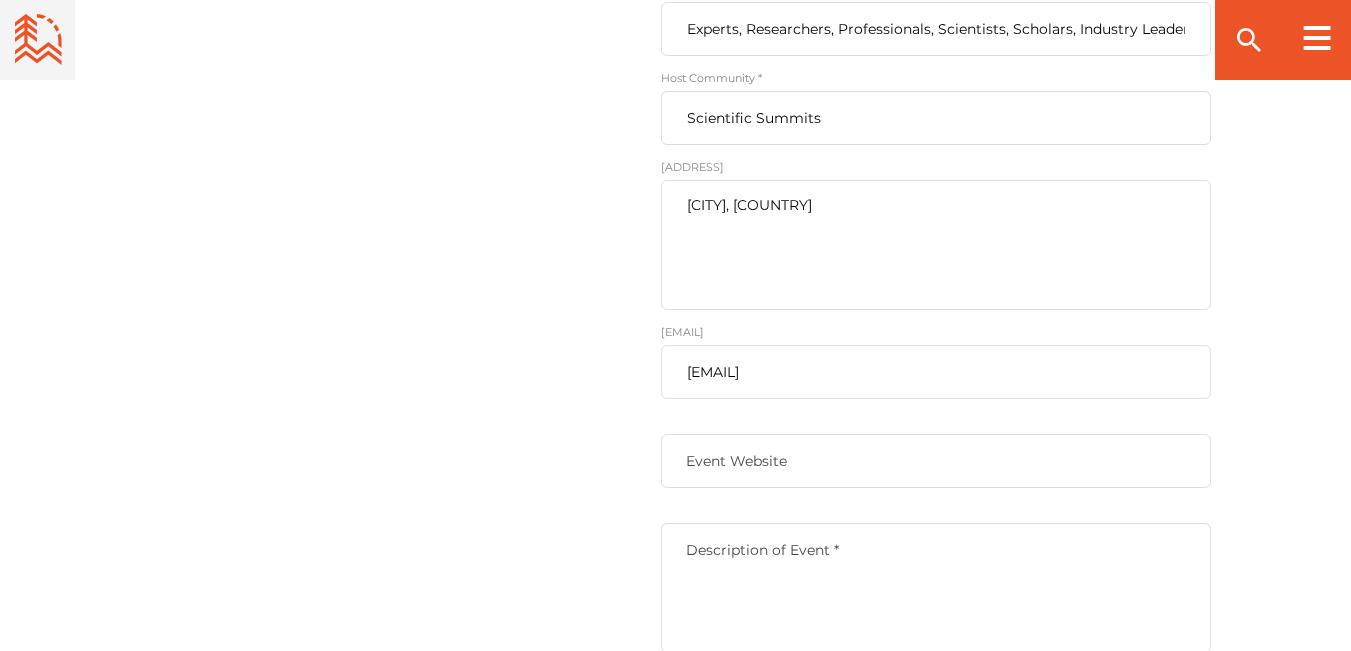 click on "Event Website" at bounding box center (936, 461) 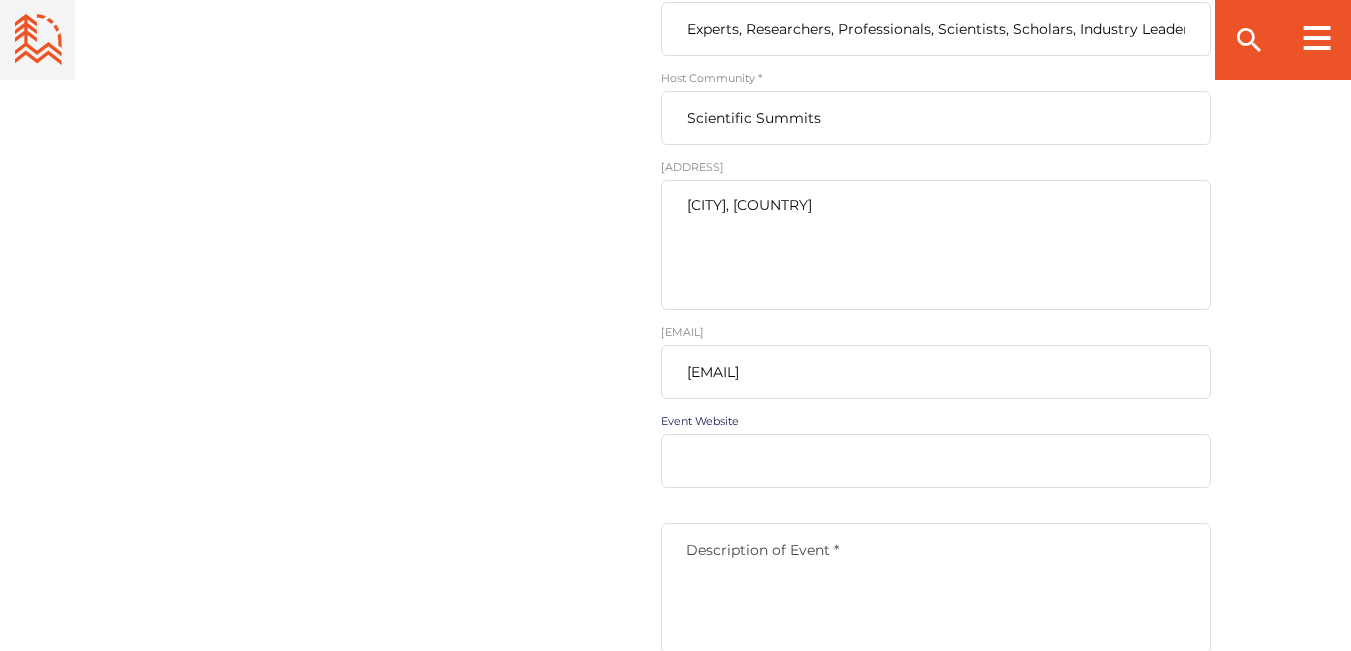 paste on "https://cropscience.example.com/" 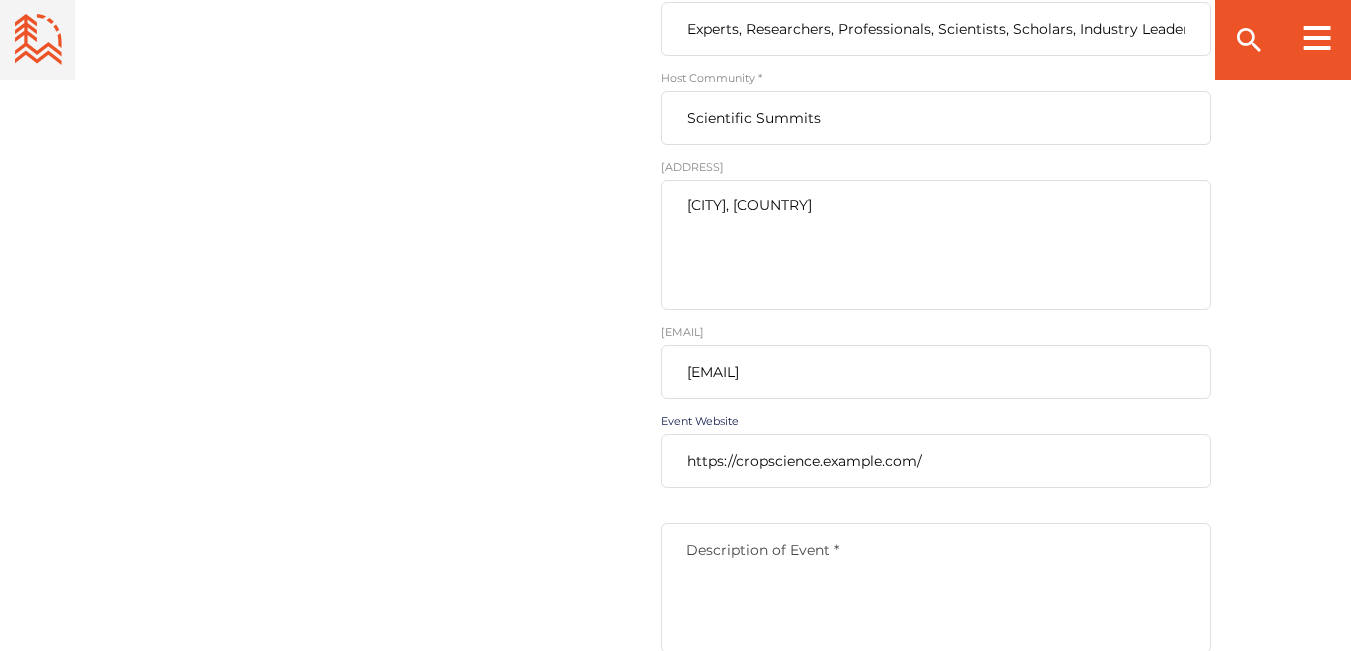 type on "https://cropscience.example.com/" 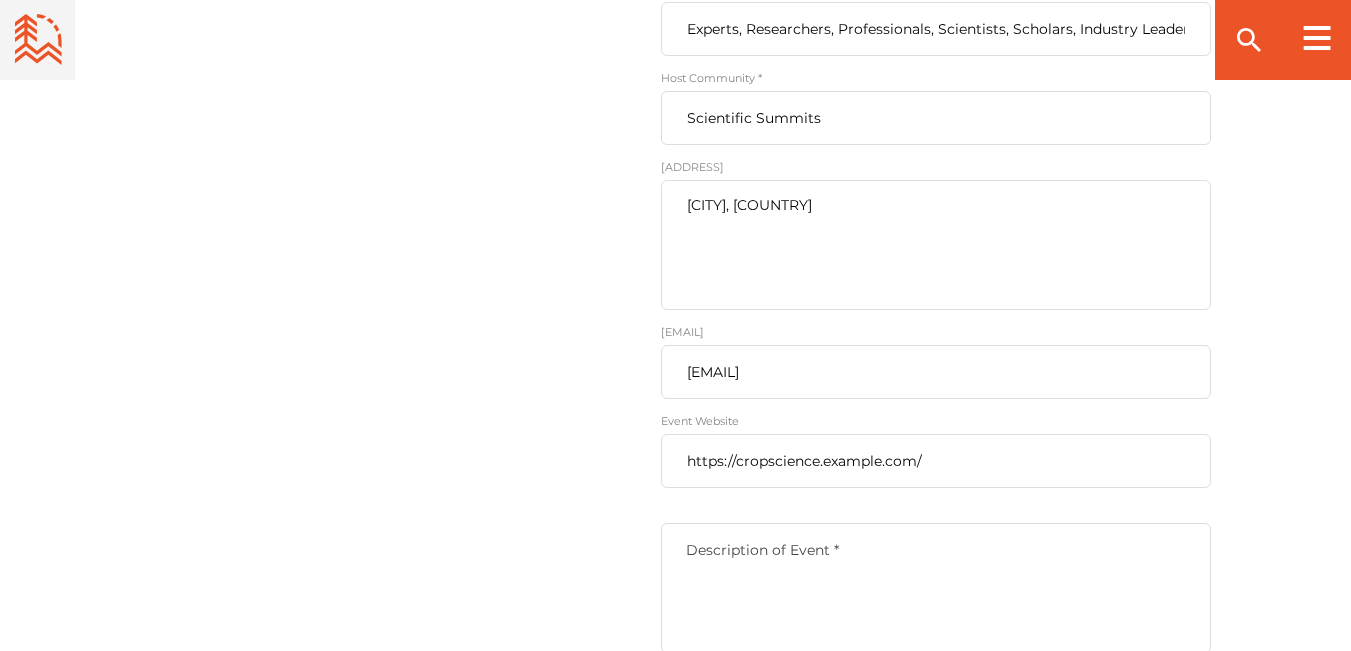 click on "Description of Event *" at bounding box center [936, 550] 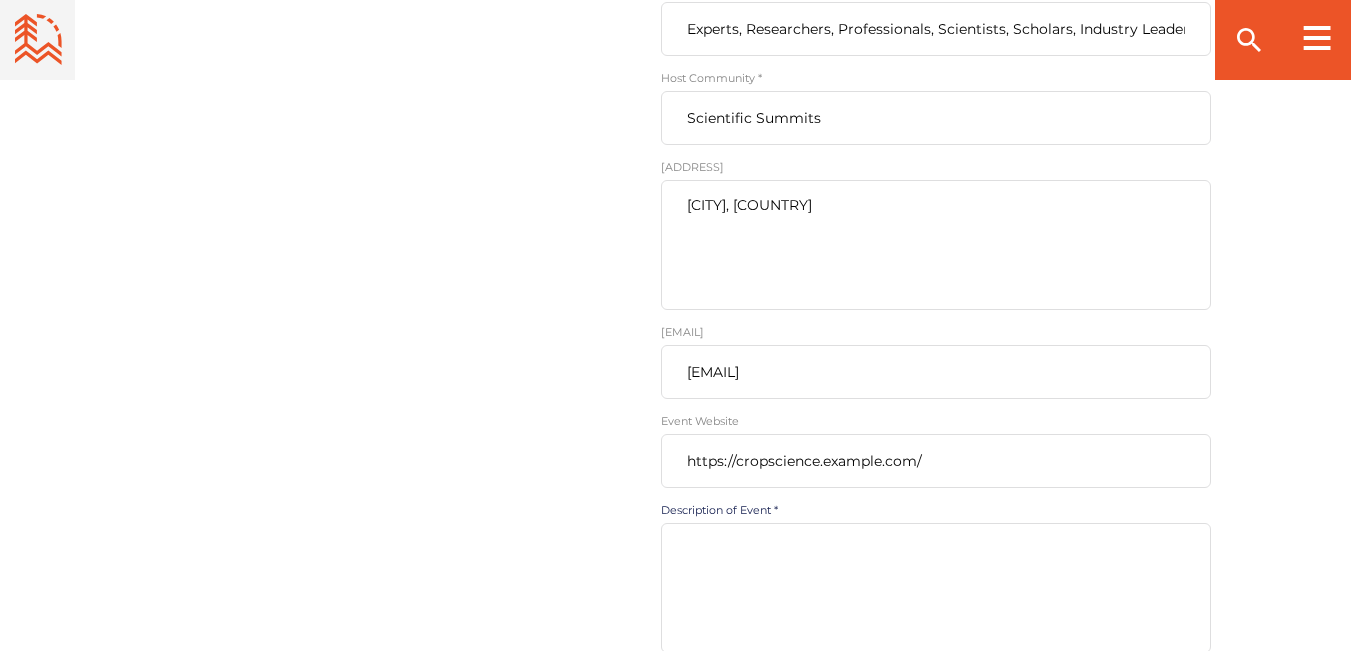 paste on "Join us for the 2nd edition of WSCSE-2026 in [CITY], [STATE]!
We are thrilled to announce the 2nd Edition of the World Summit on Crop Science and Engineering (WSCSE-2026), set to take place in [CITY], [STATE], from [DATE]-[DATE].
Building on the success of our previous edition, WSCSE-2026 will bring together a distinguished community of experts, researchers, professionals, scientists, scholars, industry leaders, students, and innovators from around the world. This premier conference continues to serve as a vital platform for advancing knowledge, fostering innovation, and addressing the latest challenges in crop science and engineering.
Our mission is to provide an immersive forum for engaging discussions, technical sessions, and networking opportunities that inspire and empower participants. Attendees can look forward to keynote presentations, panel discussions, interactive technical sessions, and collaborative networking events, ensuring a dynamic exchange of insights and expertise.
Be part of this global pla..." 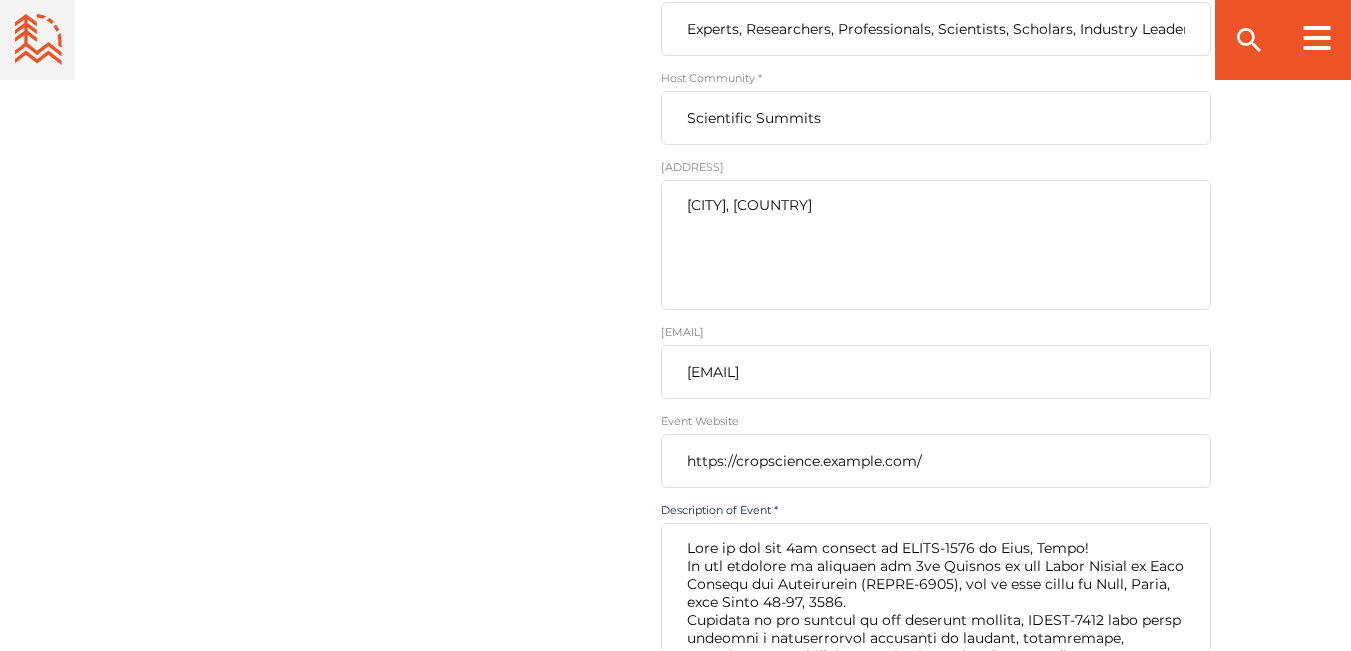 scroll, scrollTop: 520, scrollLeft: 0, axis: vertical 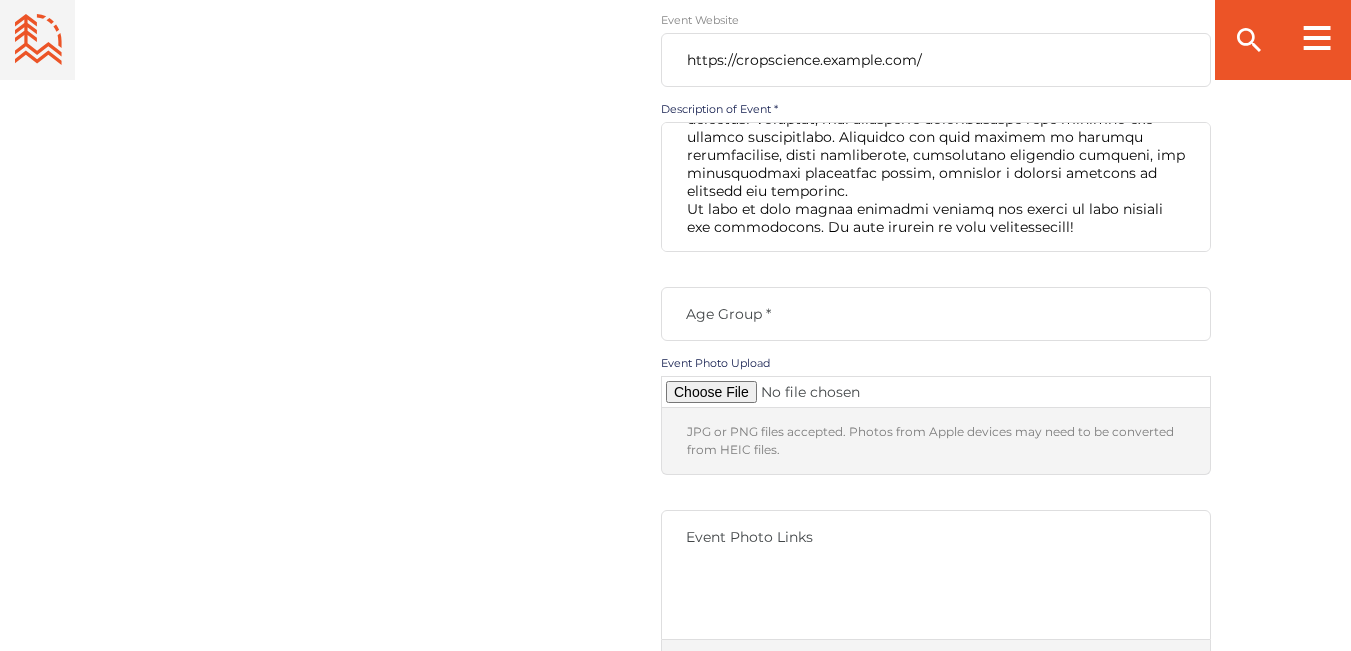 type on "Join us for the 2nd edition of WSCSE-2026 in [CITY], [STATE]!
We are thrilled to announce the 2nd Edition of the World Summit on Crop Science and Engineering (WSCSE-2026), set to take place in [CITY], [STATE], from [DATE]-[DATE].
Building on the success of our previous edition, WSCSE-2026 will bring together a distinguished community of experts, researchers, professionals, scientists, scholars, industry leaders, students, and innovators from around the world. This premier conference continues to serve as a vital platform for advancing knowledge, fostering innovation, and addressing the latest challenges in crop science and engineering.
Our mission is to provide an immersive forum for engaging discussions, technical sessions, and networking opportunities that inspire and empower participants. Attendees can look forward to keynote presentations, panel discussions, interactive technical sessions, and collaborative networking events, ensuring a dynamic exchange of insights and expertise.
Be part of this global pla..." 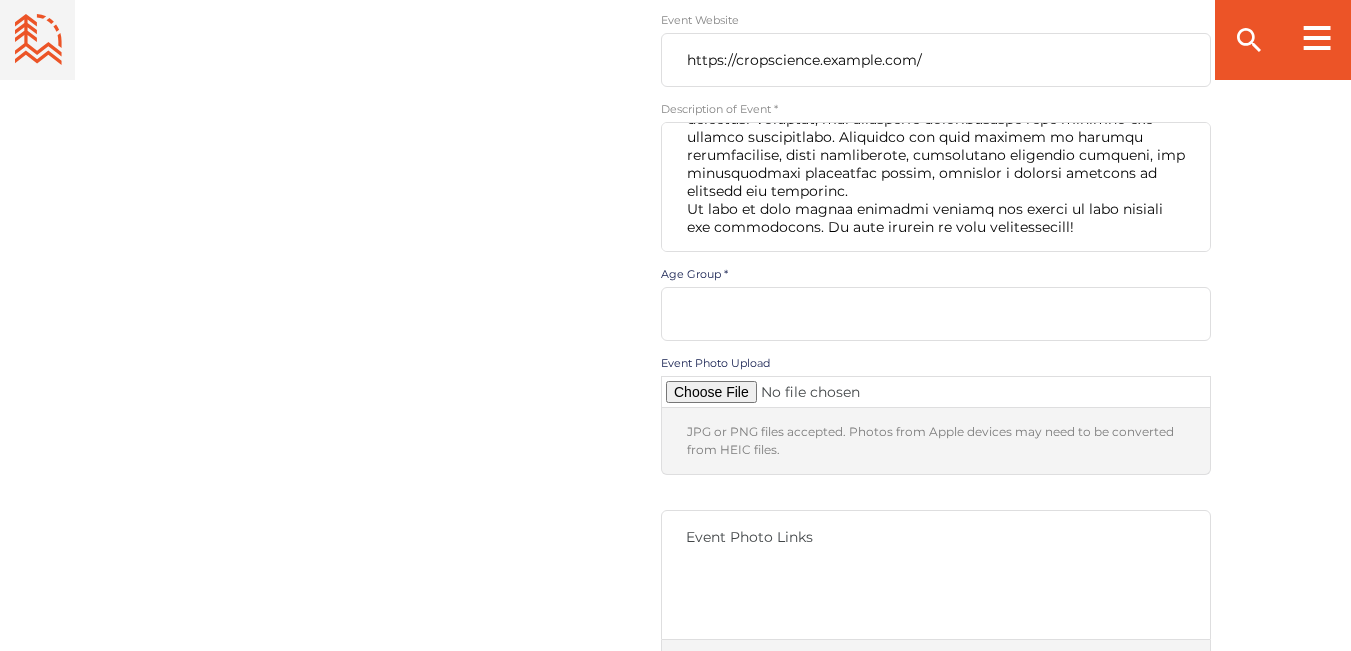 type on "n" 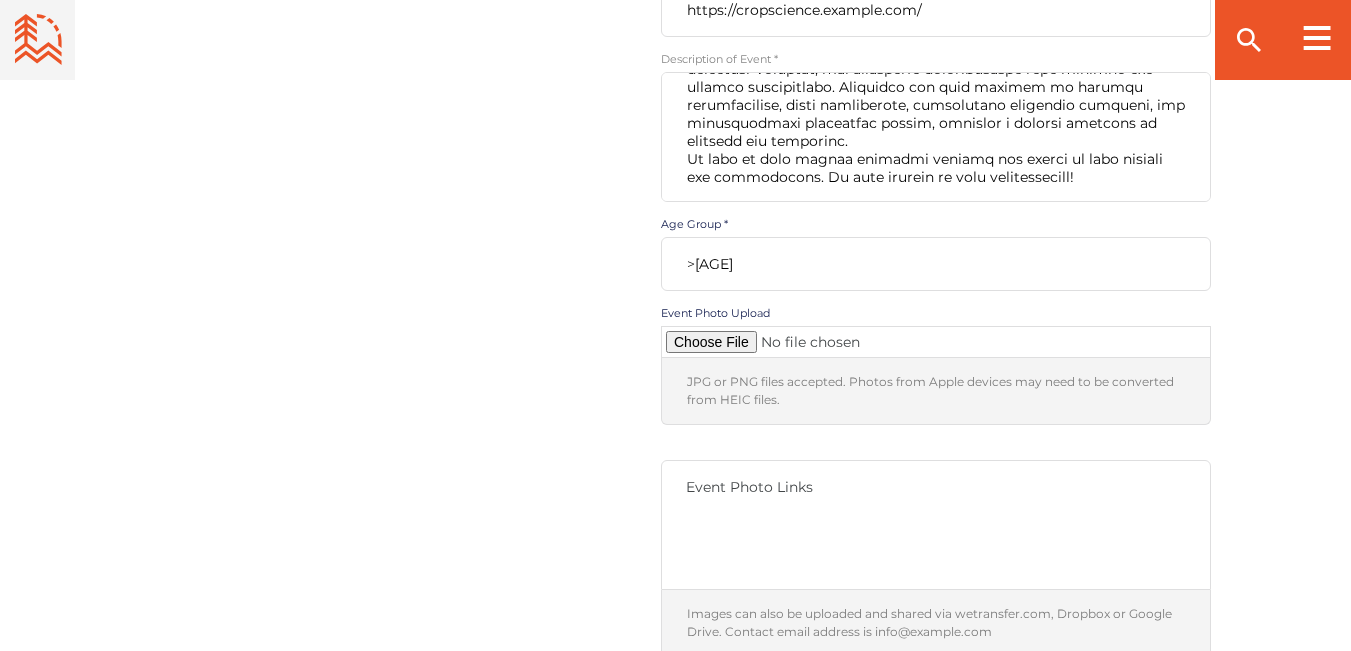 scroll, scrollTop: 2001, scrollLeft: 0, axis: vertical 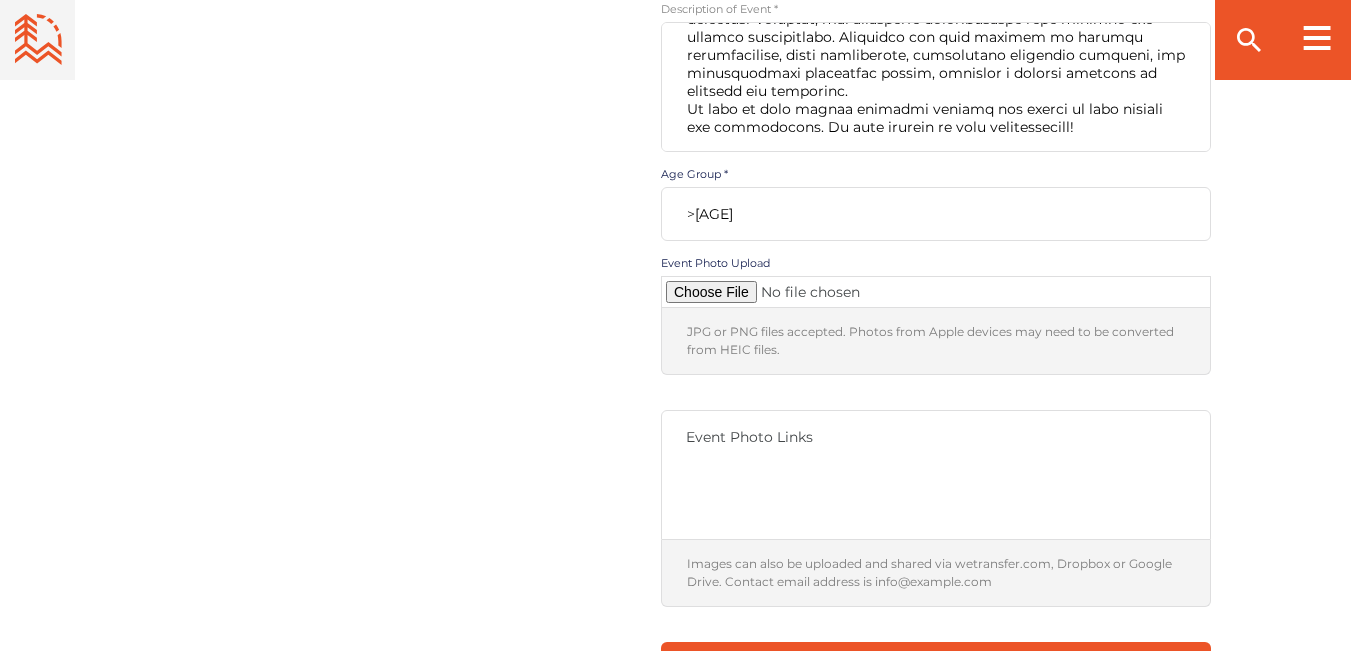 type on ">[AGE]" 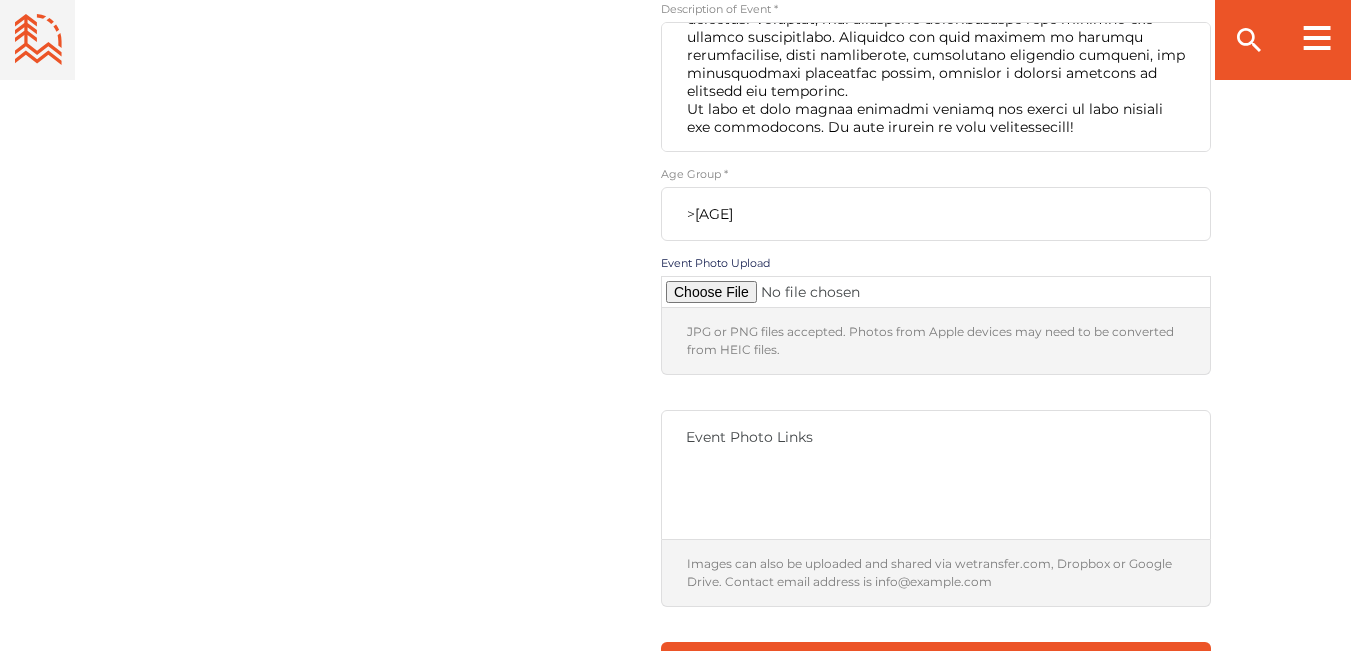 click at bounding box center (936, 292) 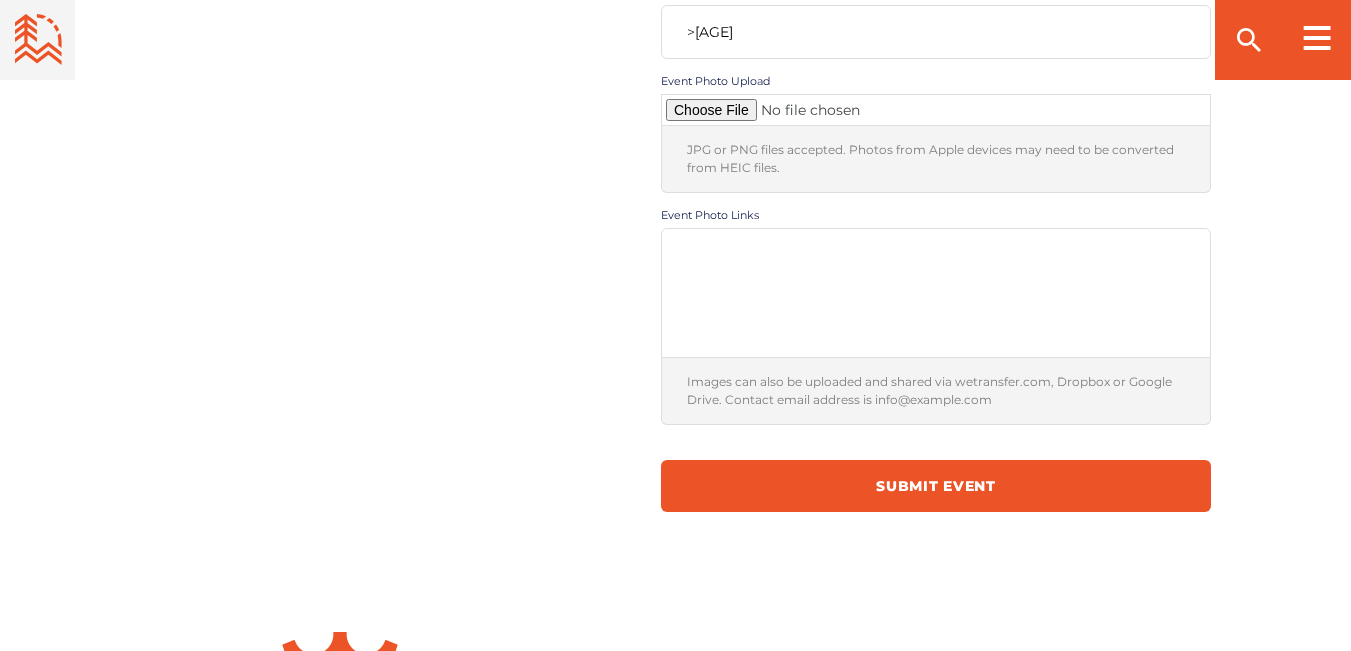 scroll, scrollTop: 2201, scrollLeft: 0, axis: vertical 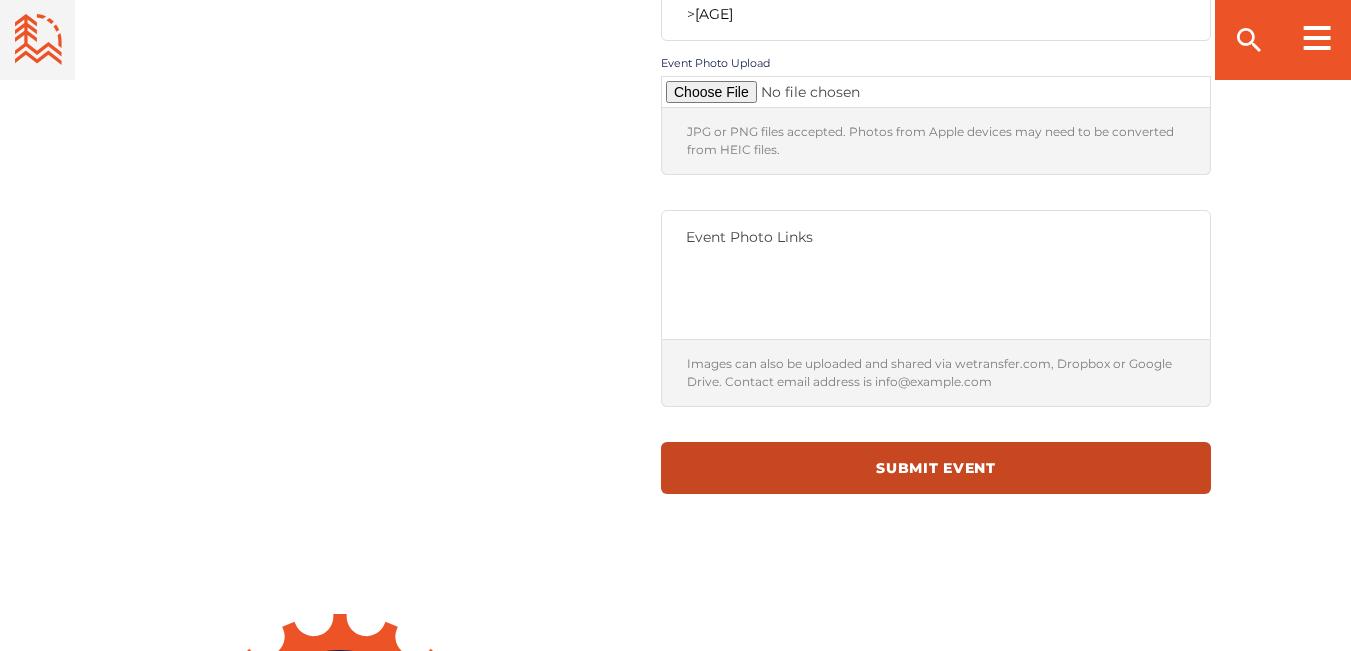 click on "Submit Event" at bounding box center (936, 468) 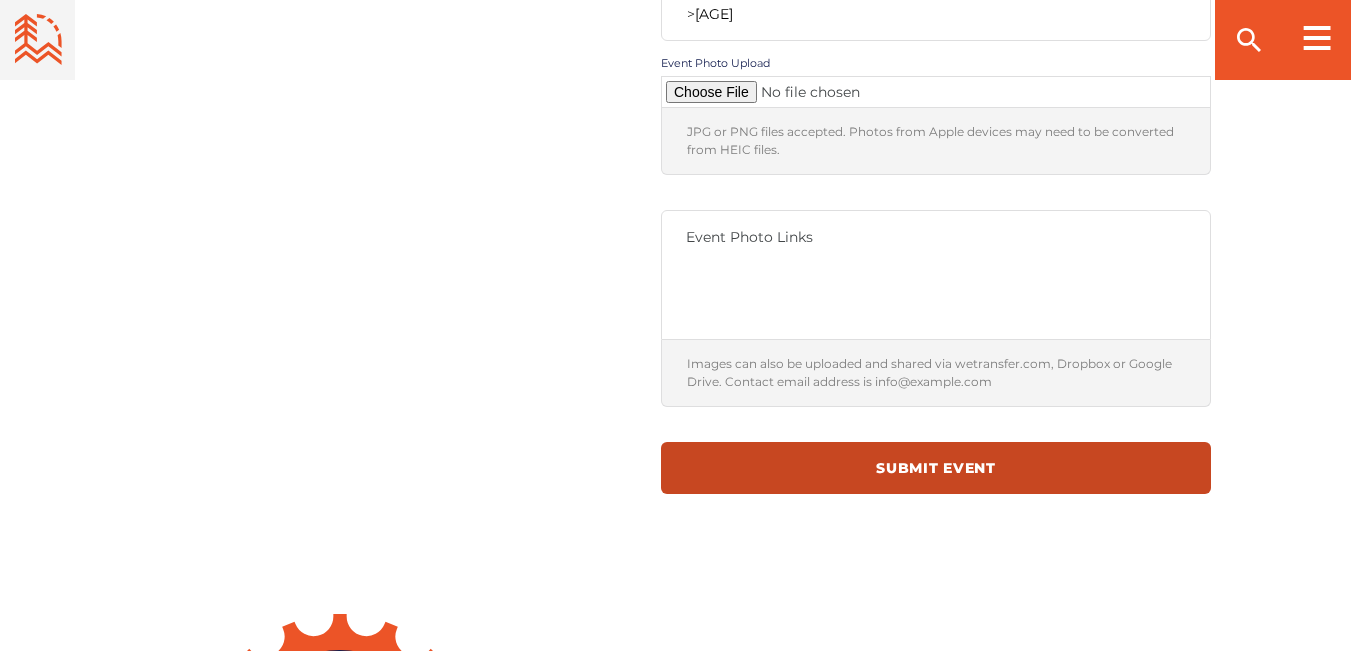 scroll, scrollTop: 0, scrollLeft: 0, axis: both 